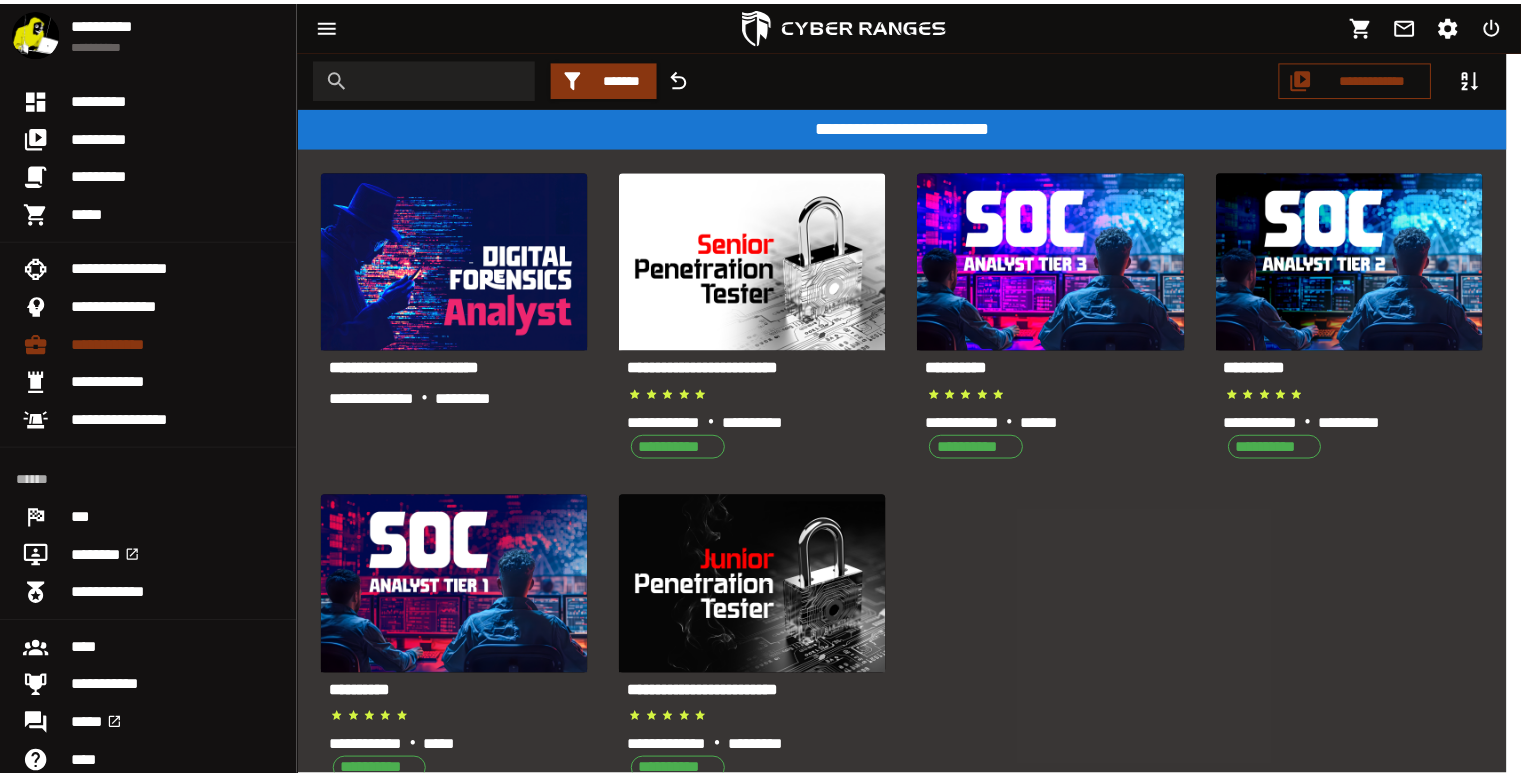 scroll, scrollTop: 0, scrollLeft: 0, axis: both 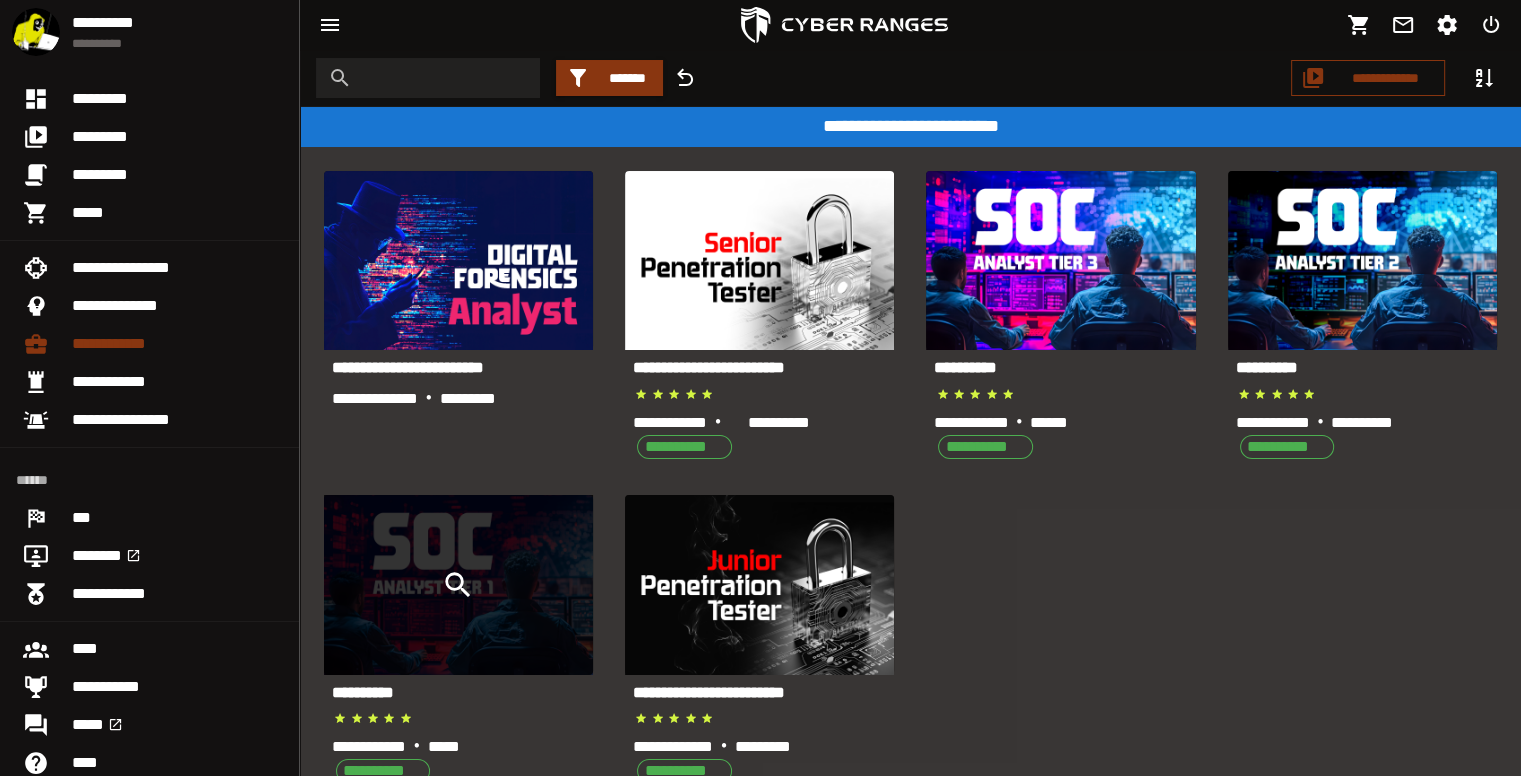 click 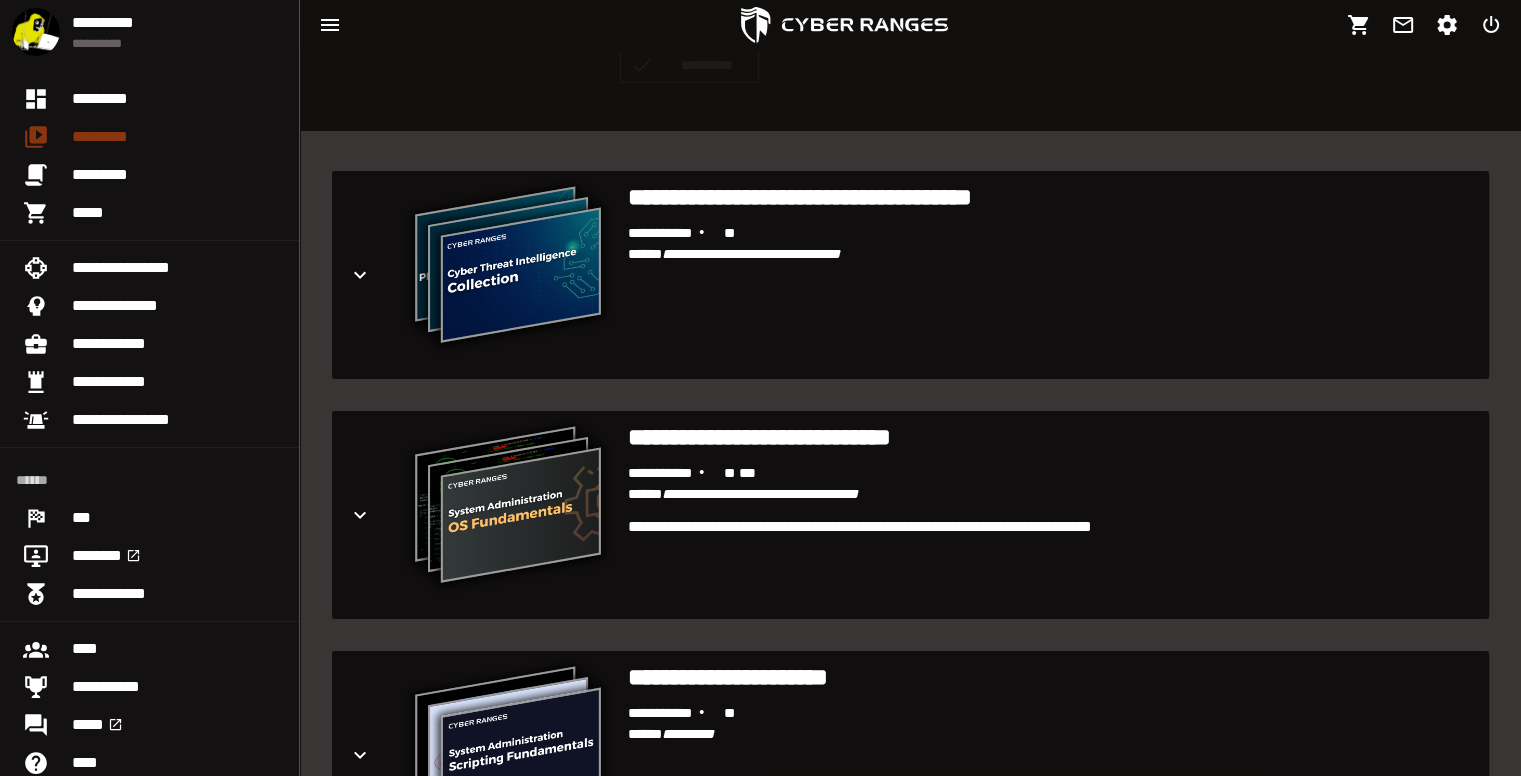 scroll, scrollTop: 406, scrollLeft: 0, axis: vertical 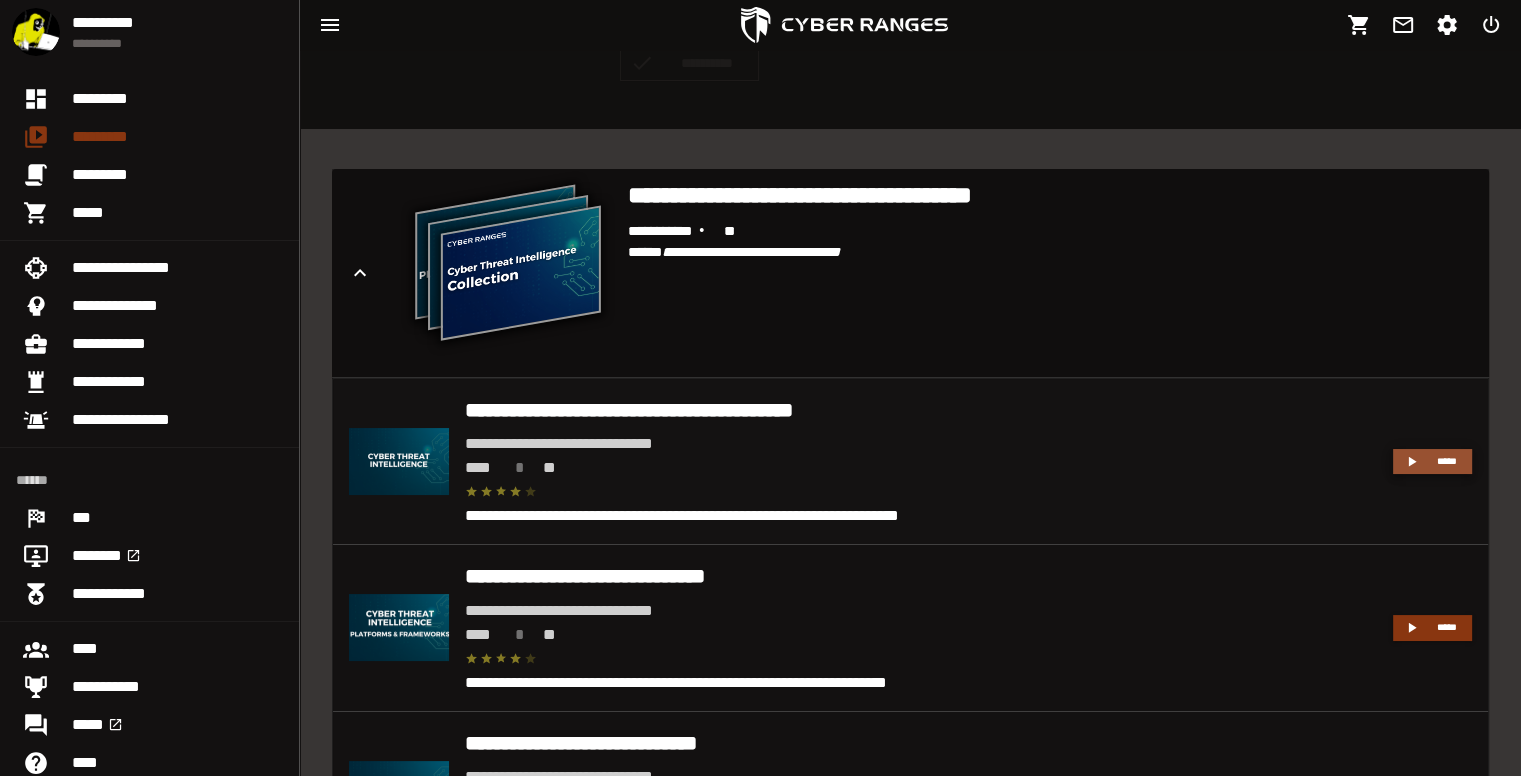 click on "*****" at bounding box center (1432, 462) 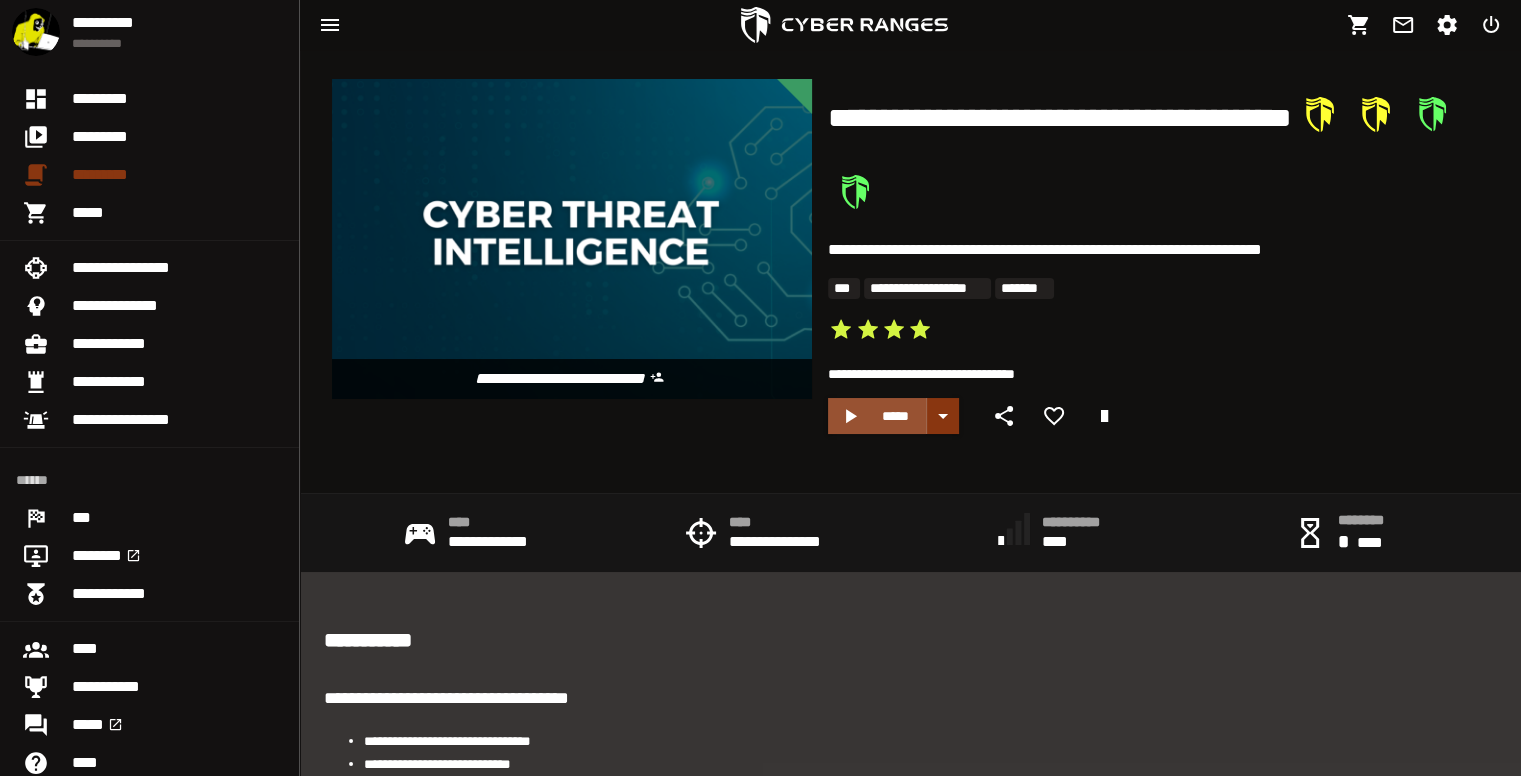 scroll, scrollTop: 16, scrollLeft: 0, axis: vertical 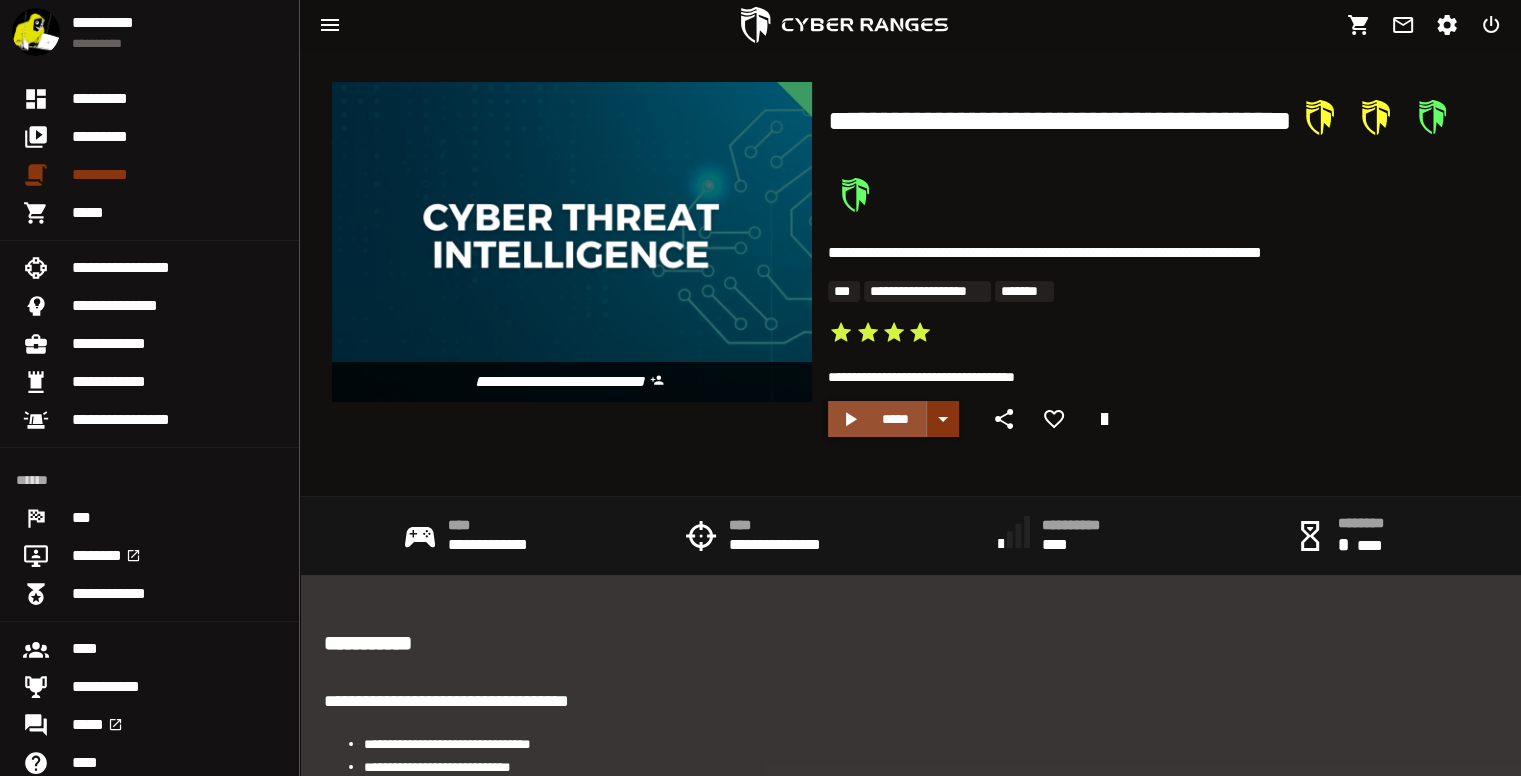 click on "*****" at bounding box center (877, 419) 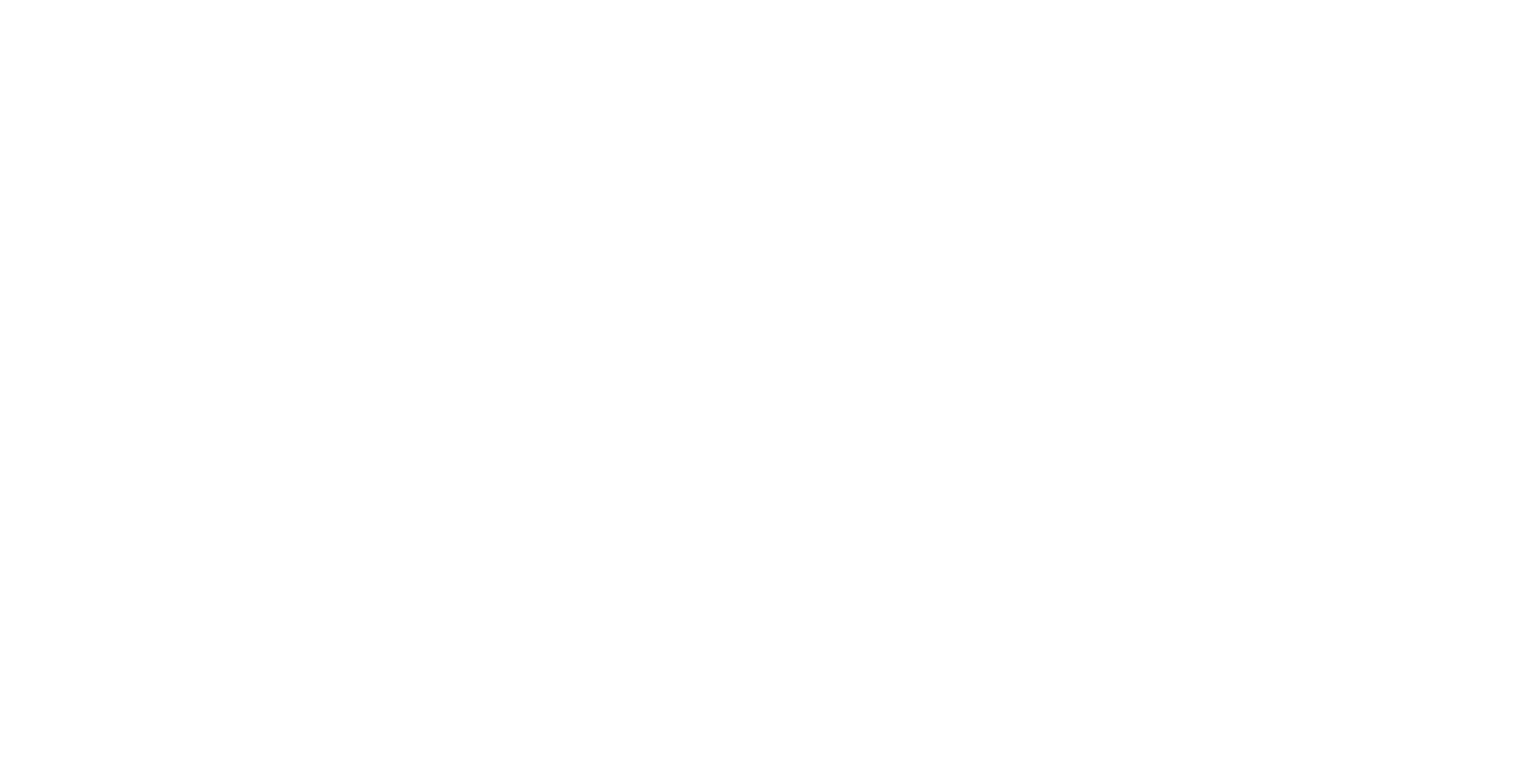 scroll, scrollTop: 0, scrollLeft: 0, axis: both 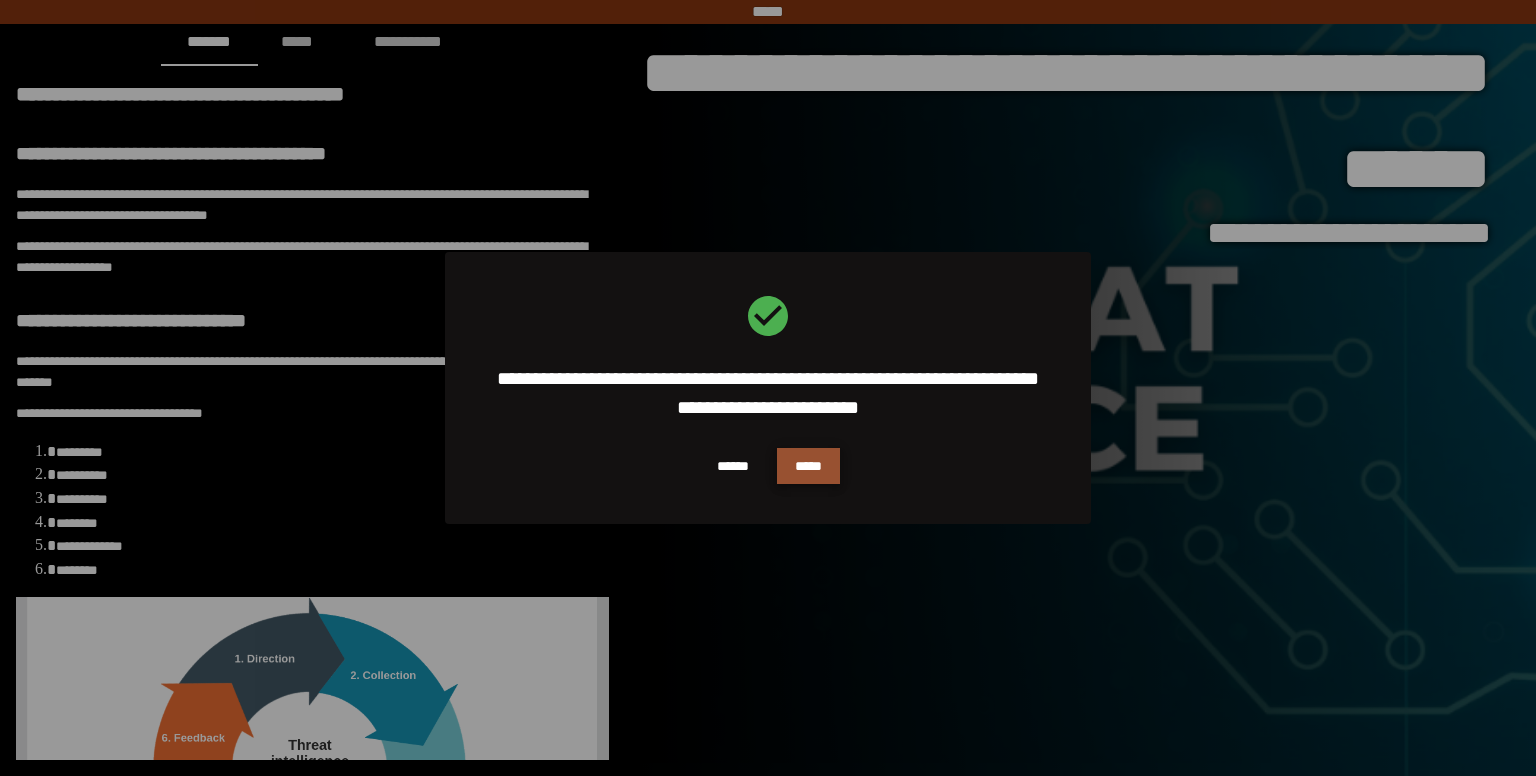 click on "*****" at bounding box center [808, 466] 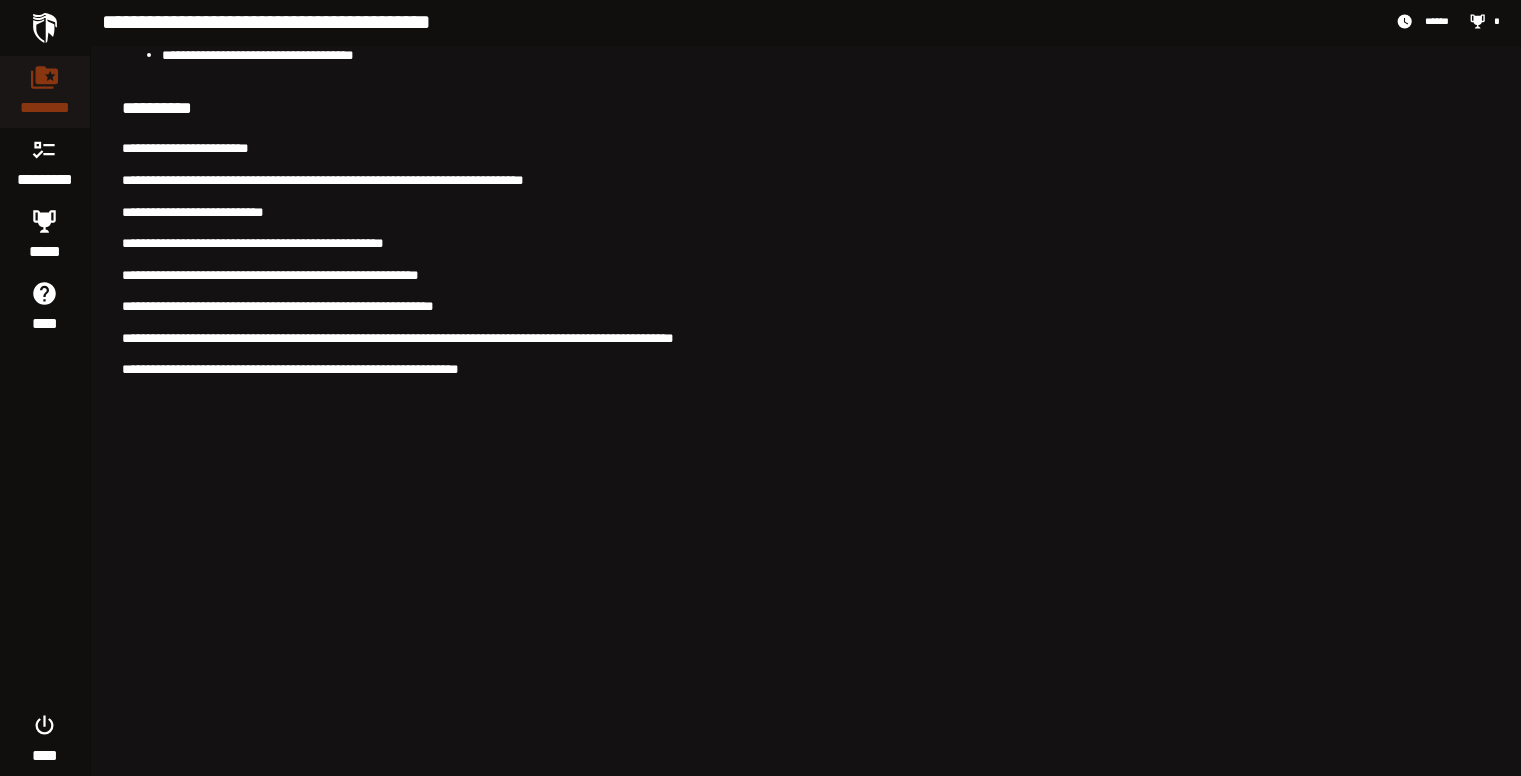 scroll, scrollTop: 6052, scrollLeft: 0, axis: vertical 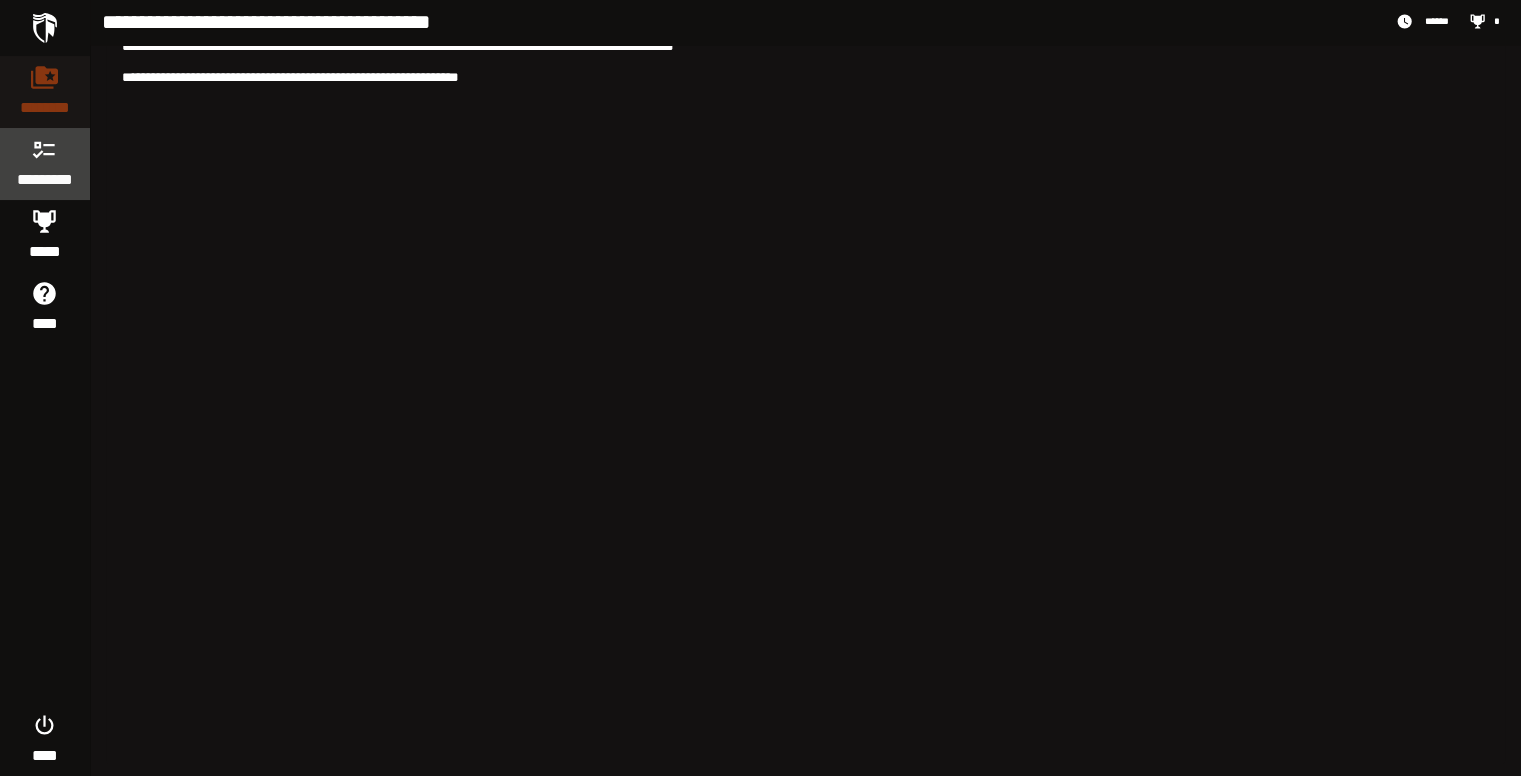 click on "*********" at bounding box center [45, 164] 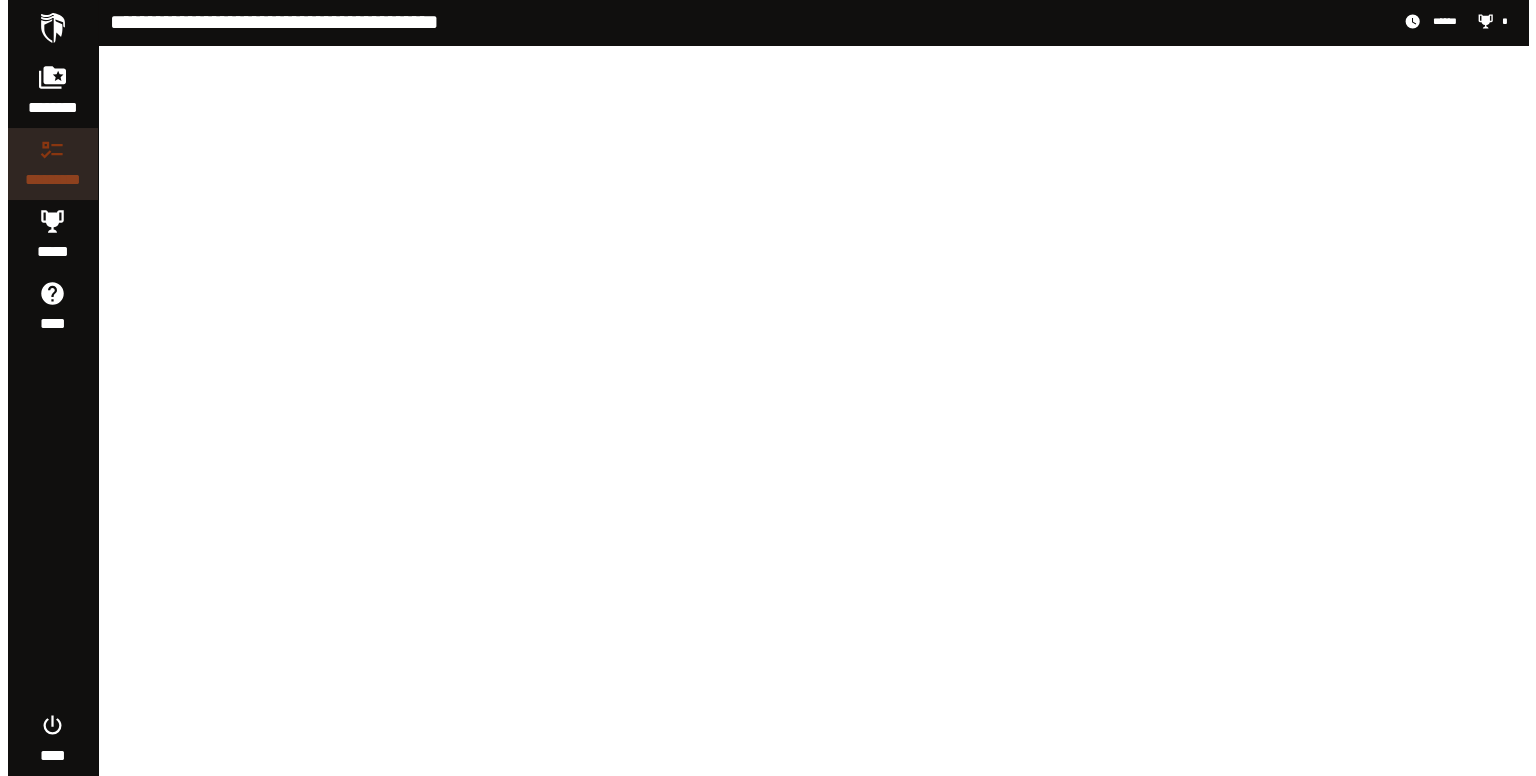 scroll, scrollTop: 0, scrollLeft: 0, axis: both 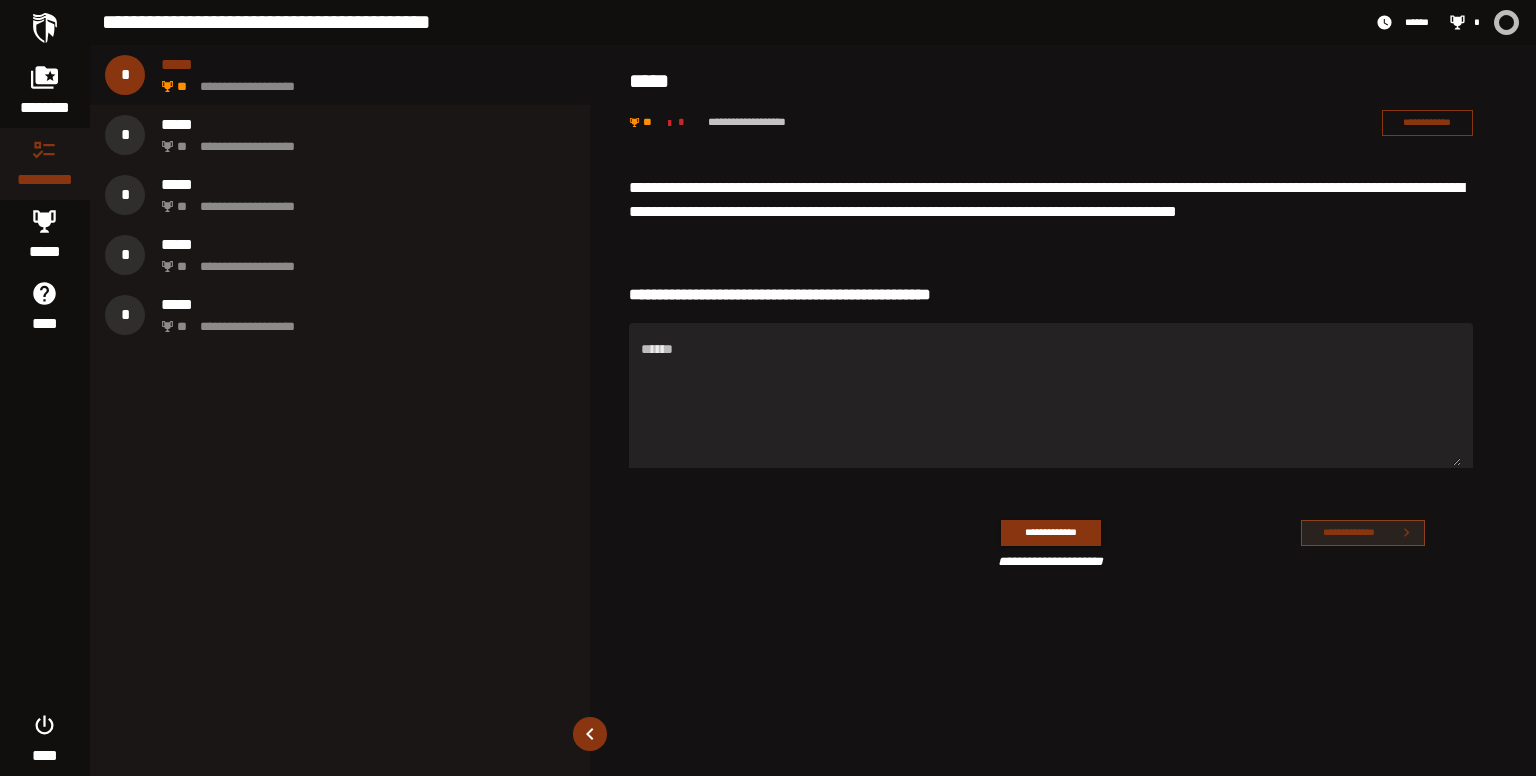 click on "**********" at bounding box center (1348, 532) 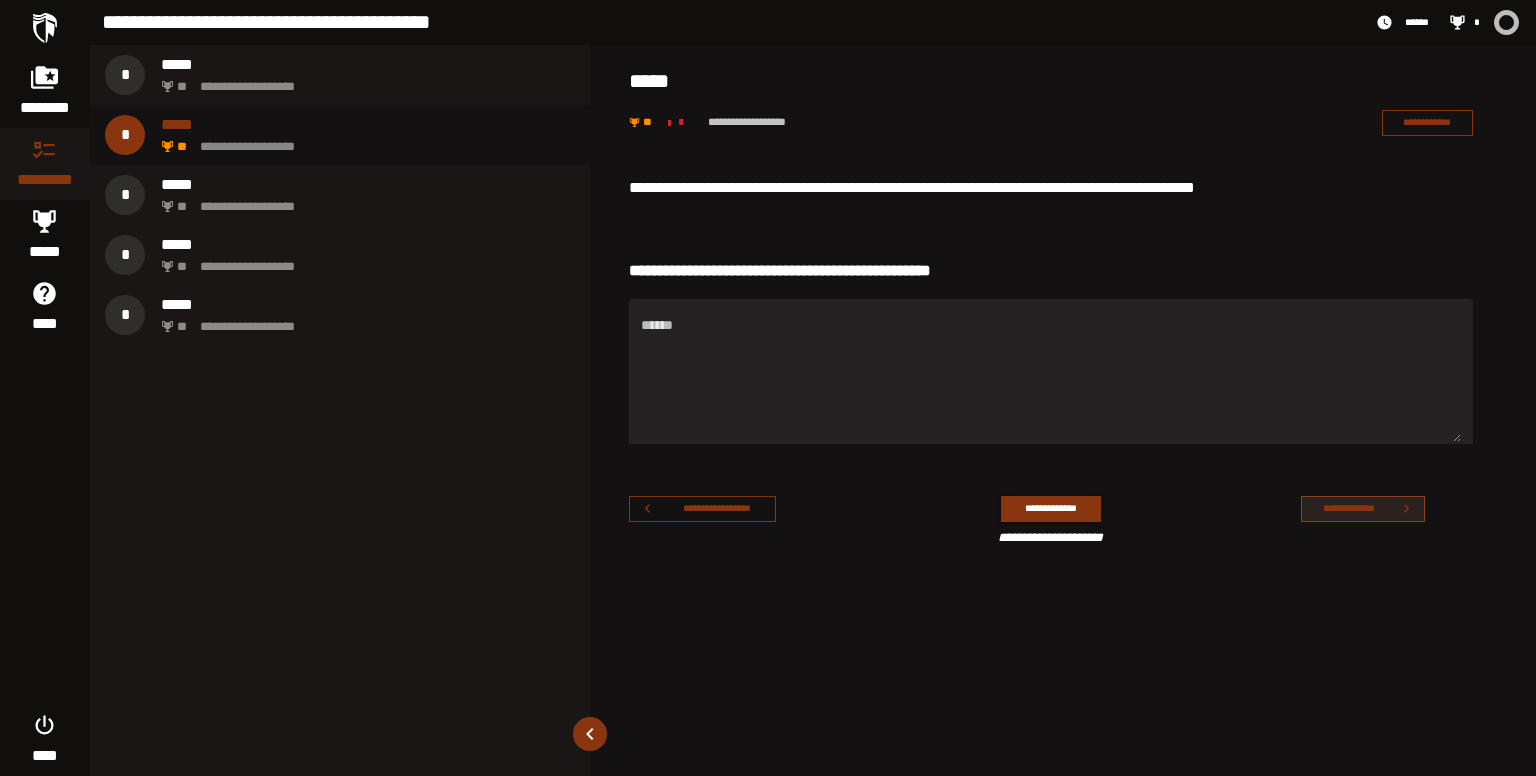 click on "**********" at bounding box center (1363, 509) 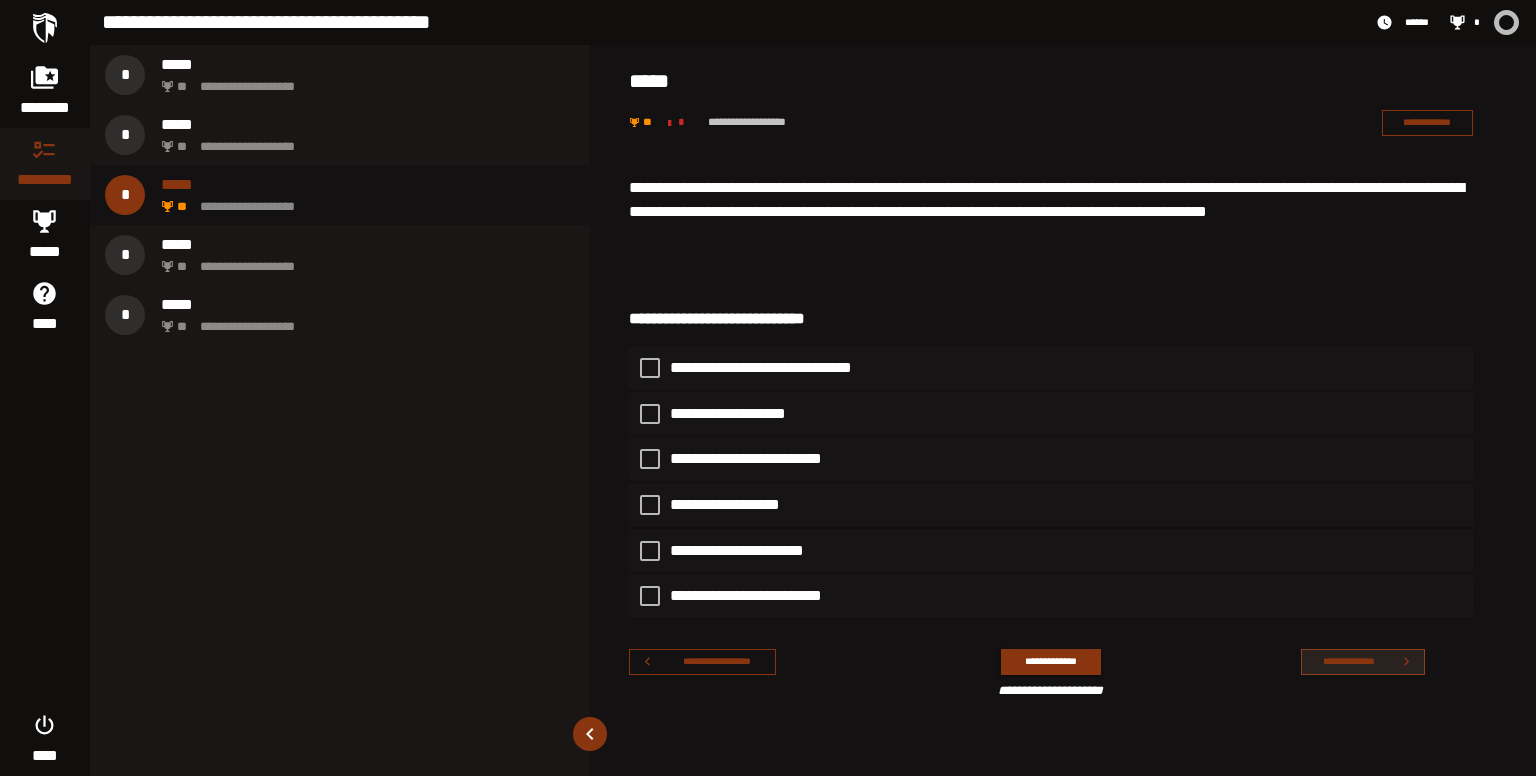 click on "**********" at bounding box center [1348, 661] 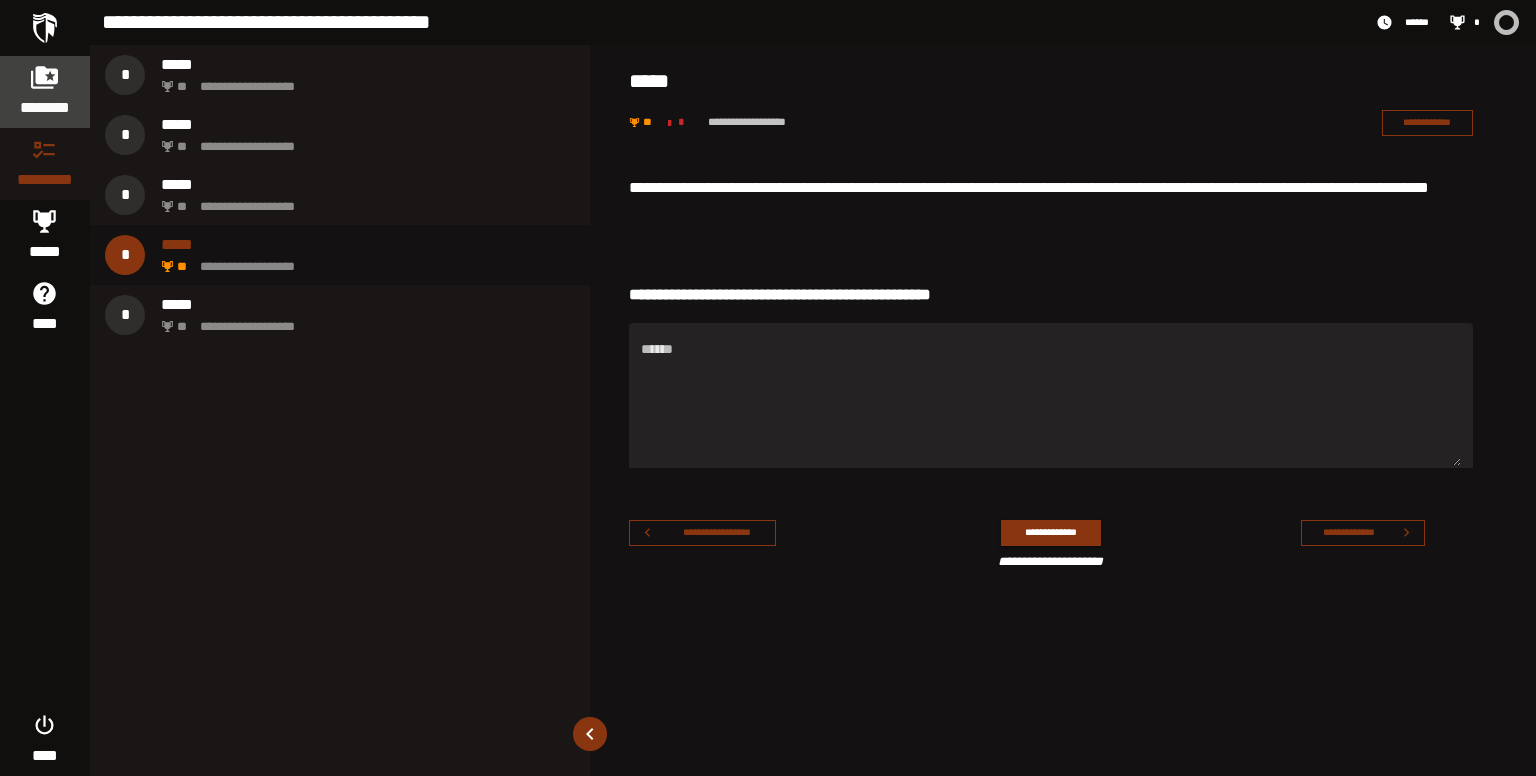 click at bounding box center [45, 77] 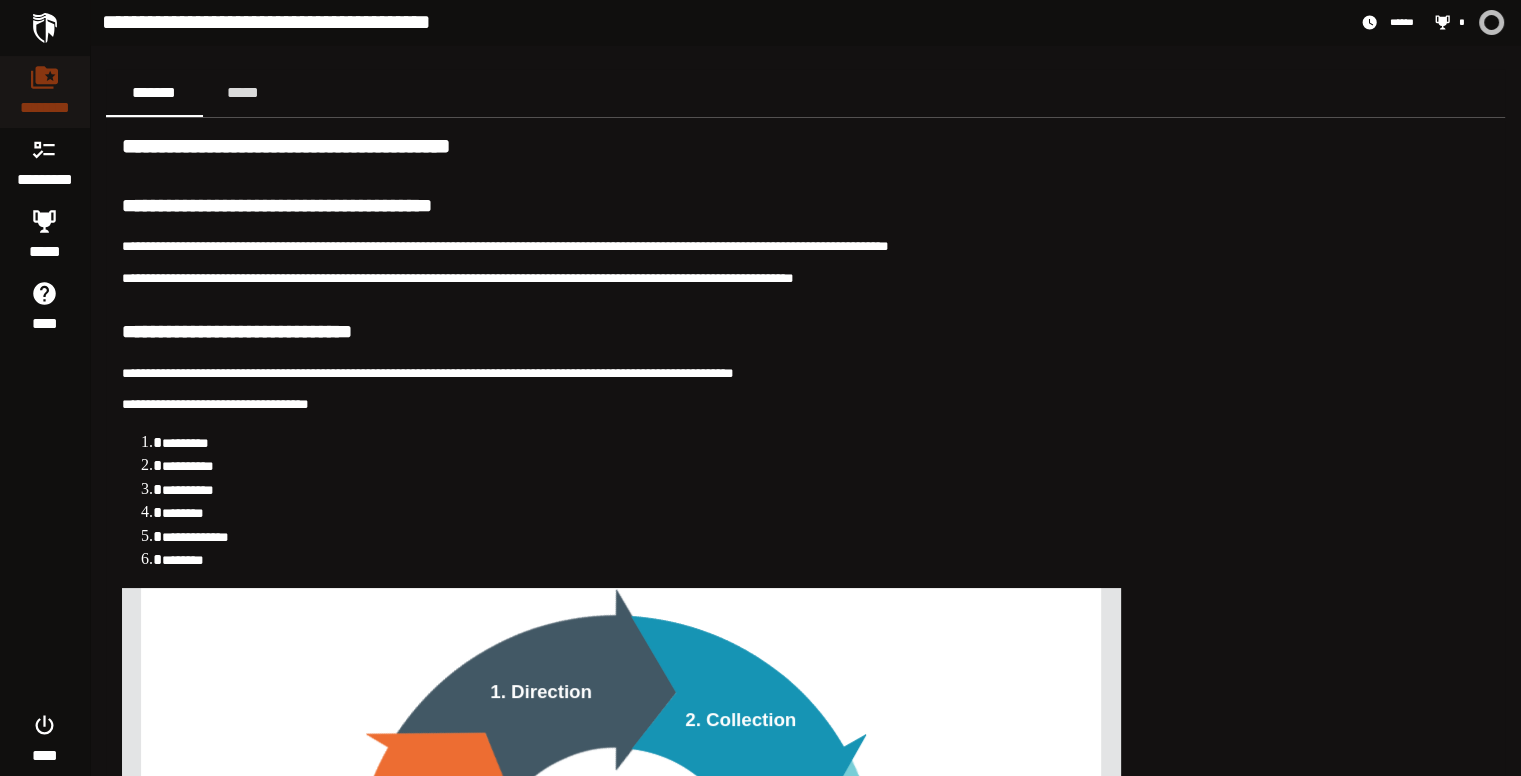 click at bounding box center [45, 28] 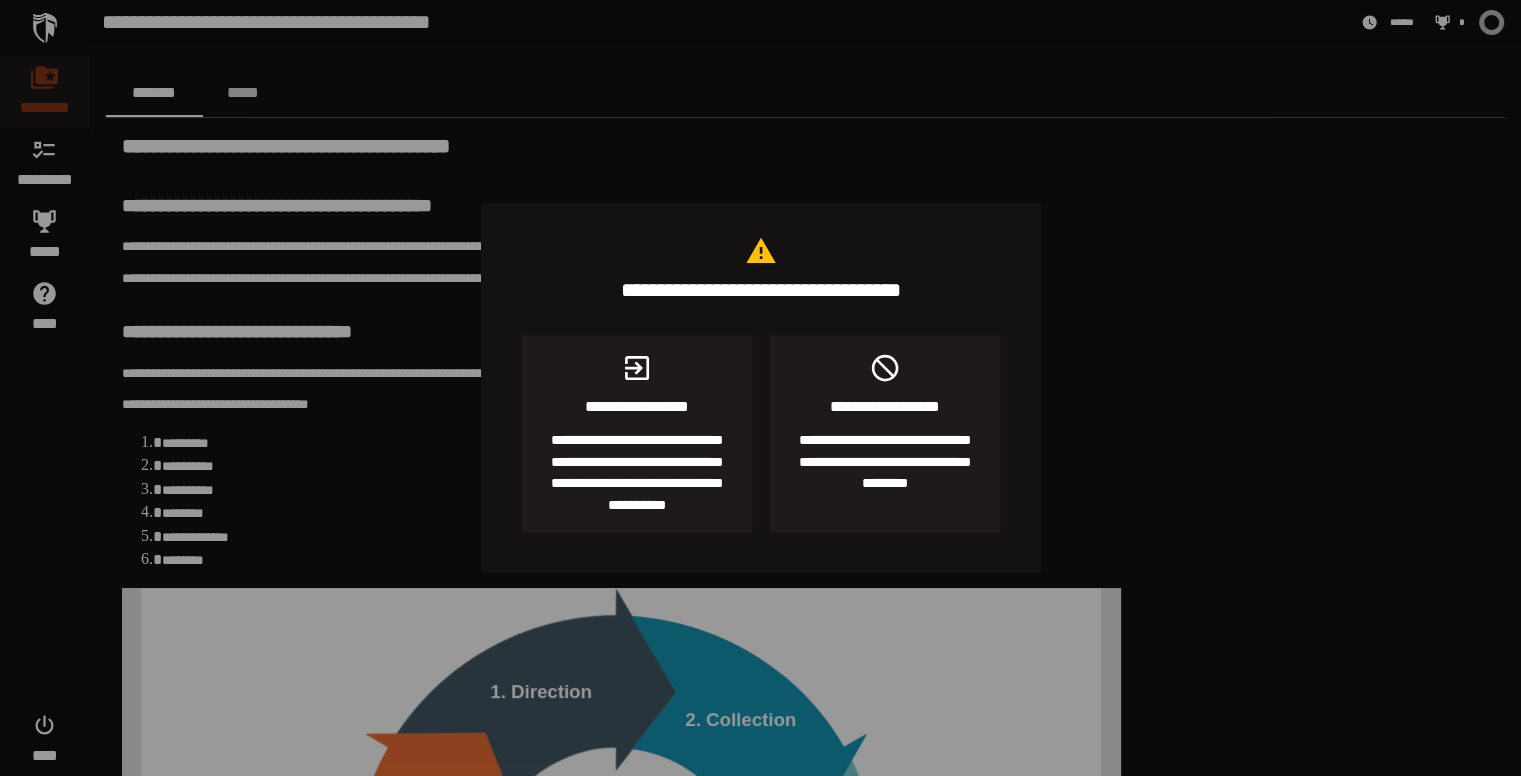 click on "**********" 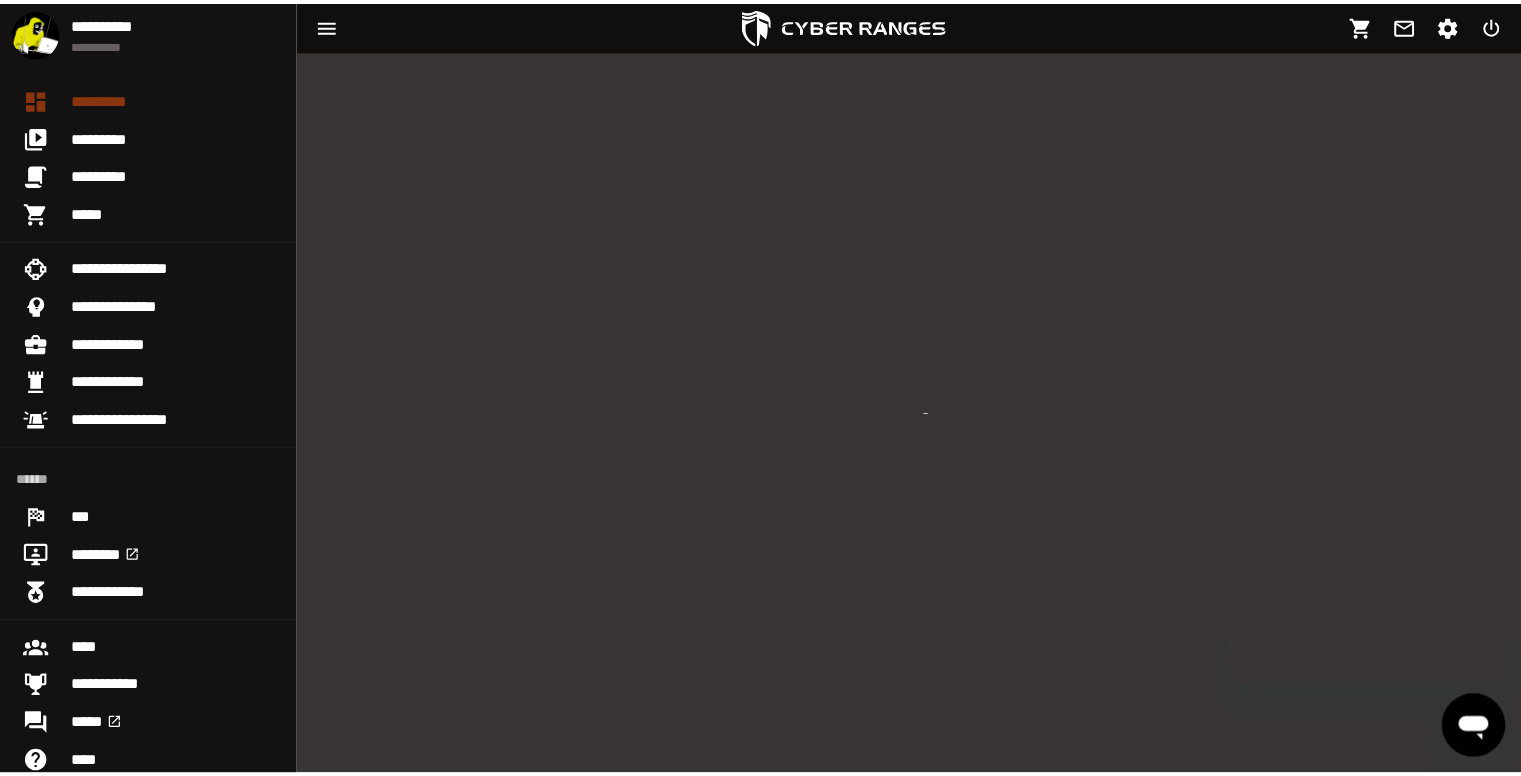 scroll, scrollTop: 0, scrollLeft: 0, axis: both 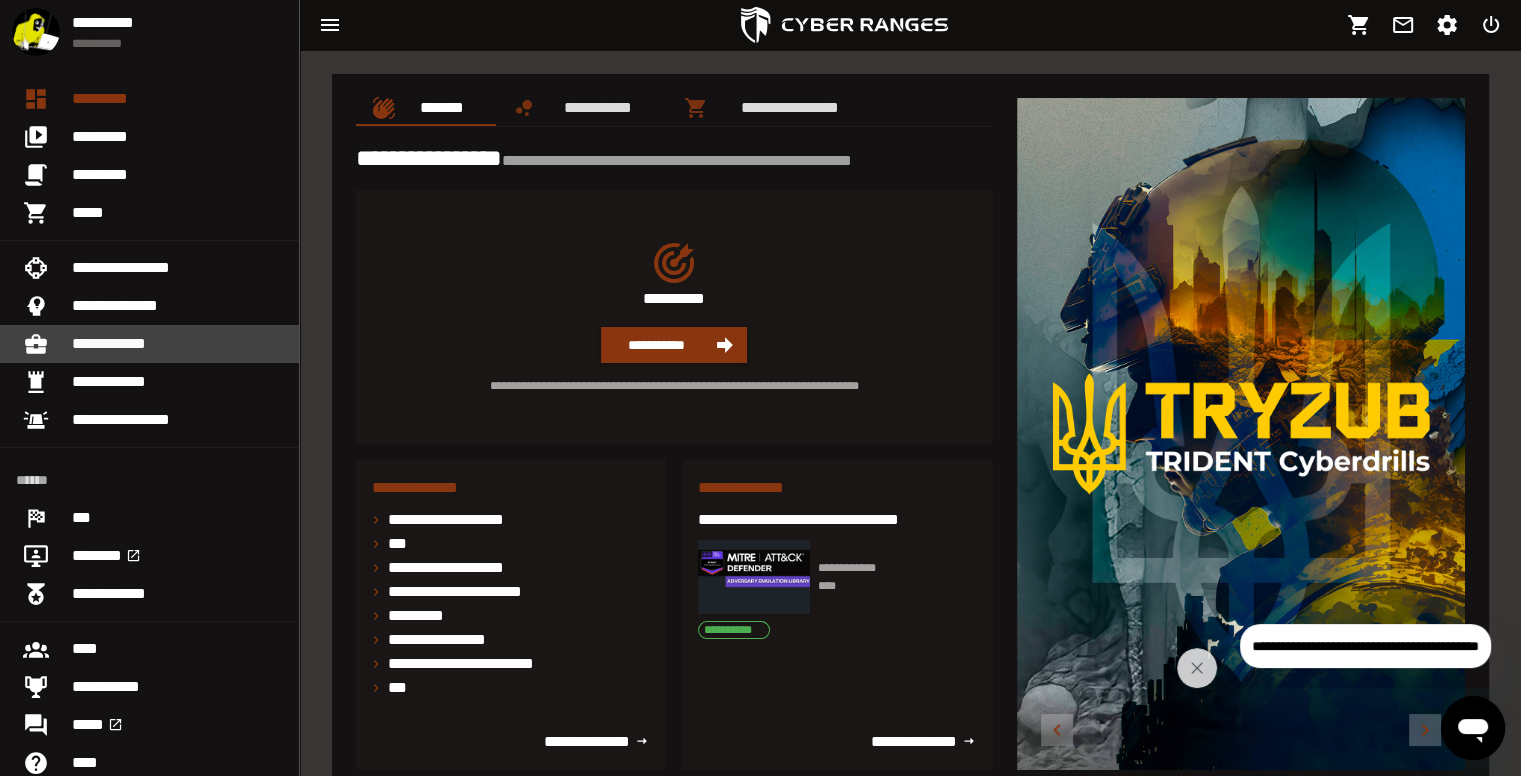 click on "**********" at bounding box center (177, 344) 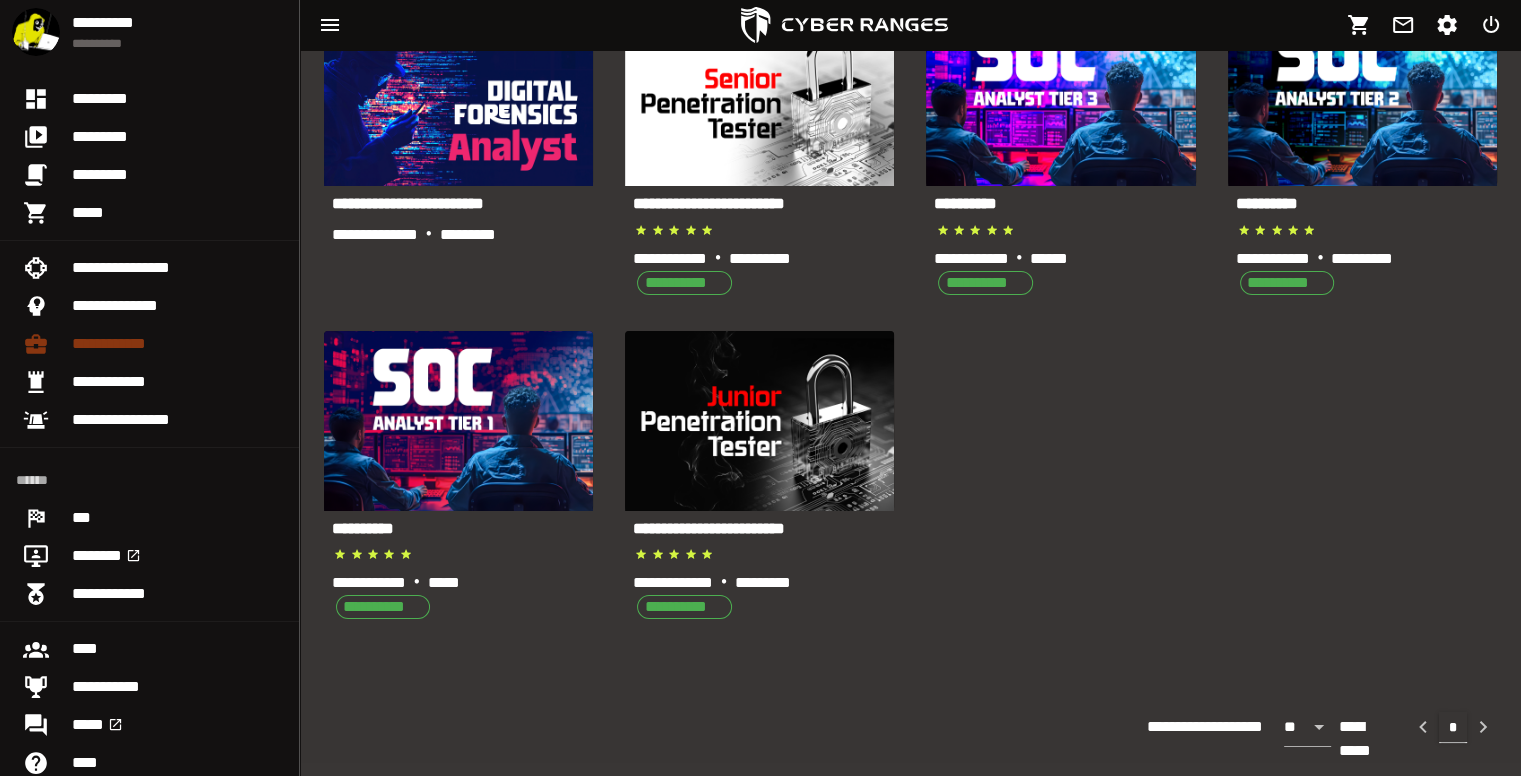 scroll, scrollTop: 187, scrollLeft: 0, axis: vertical 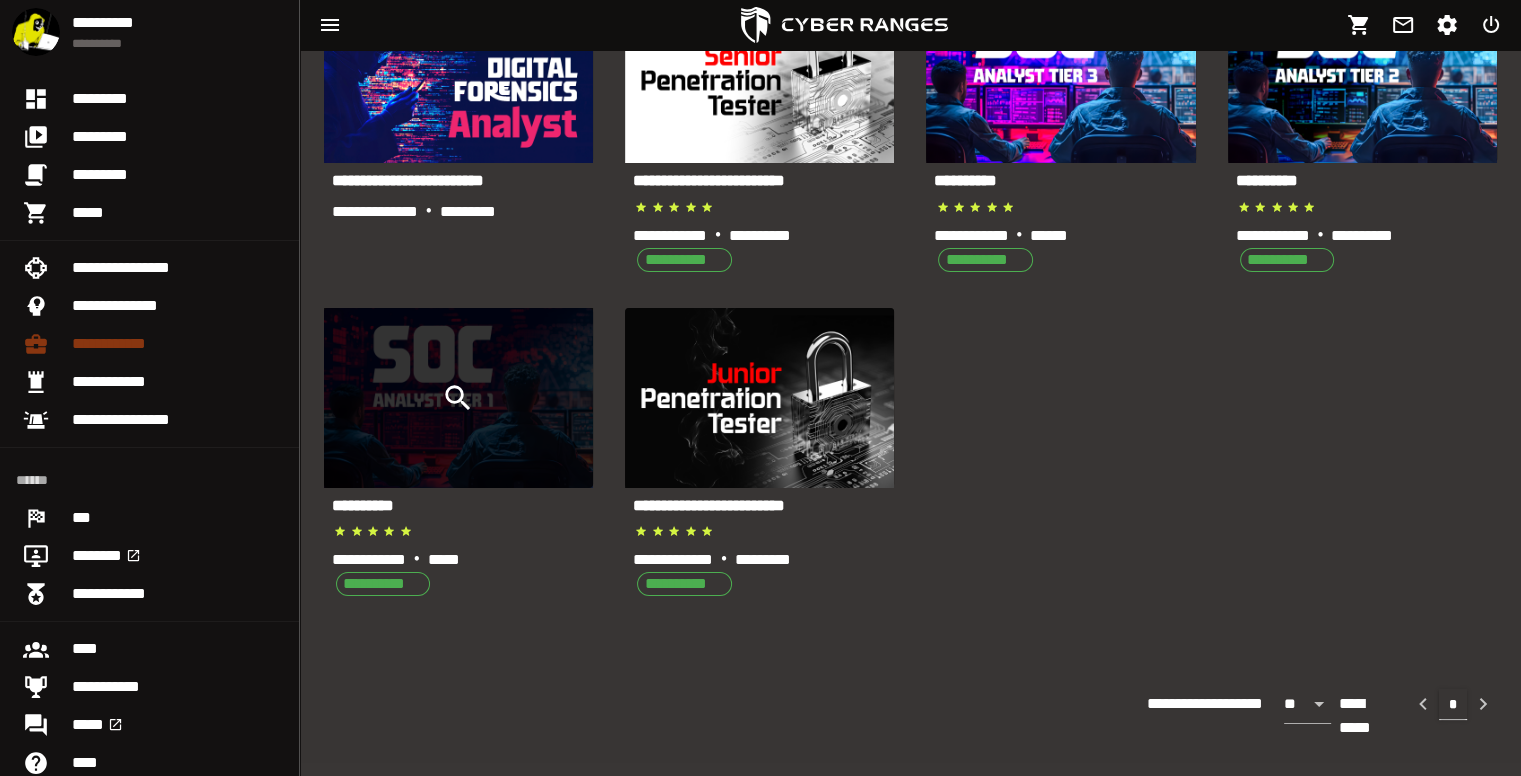 click 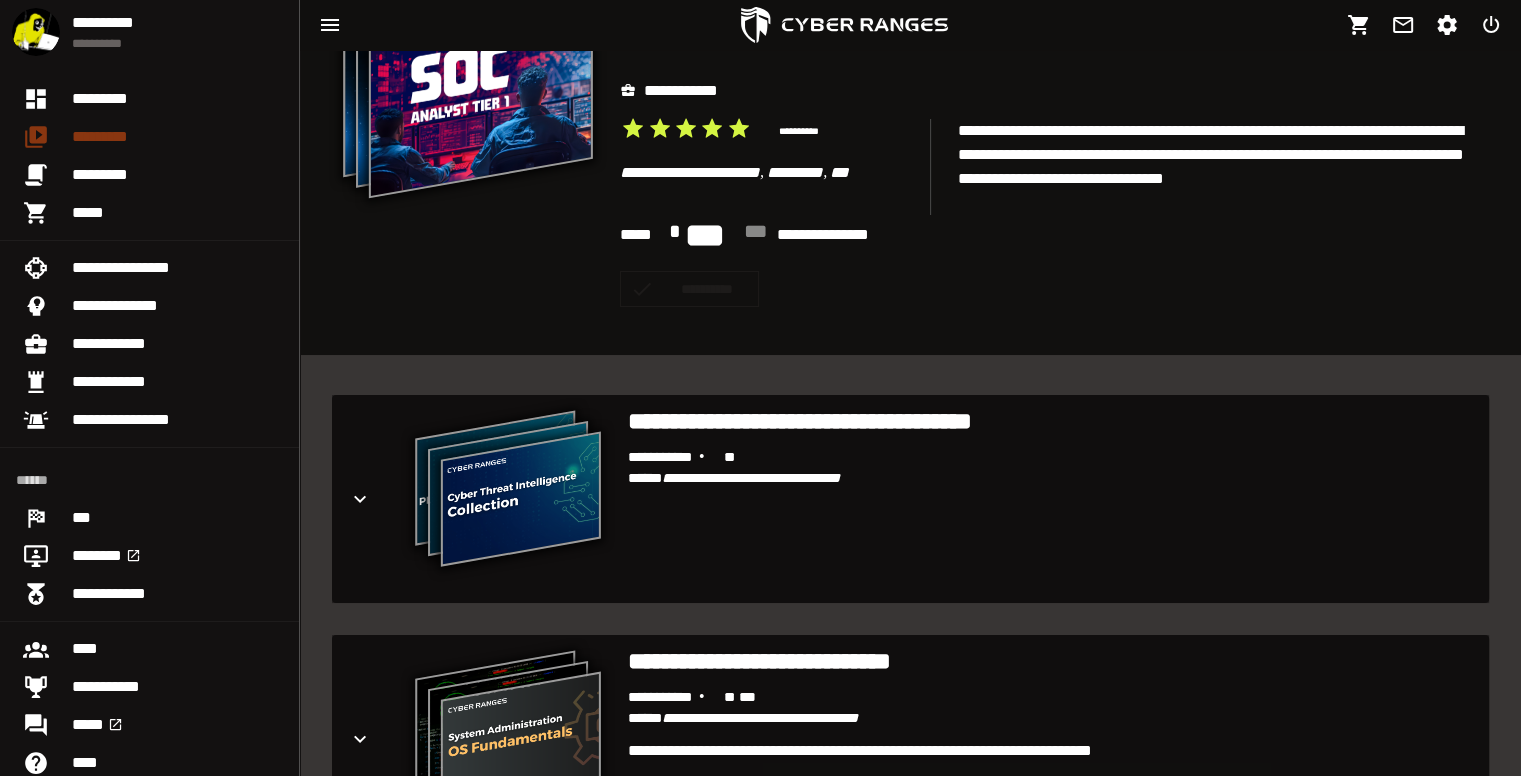 scroll, scrollTop: 200, scrollLeft: 0, axis: vertical 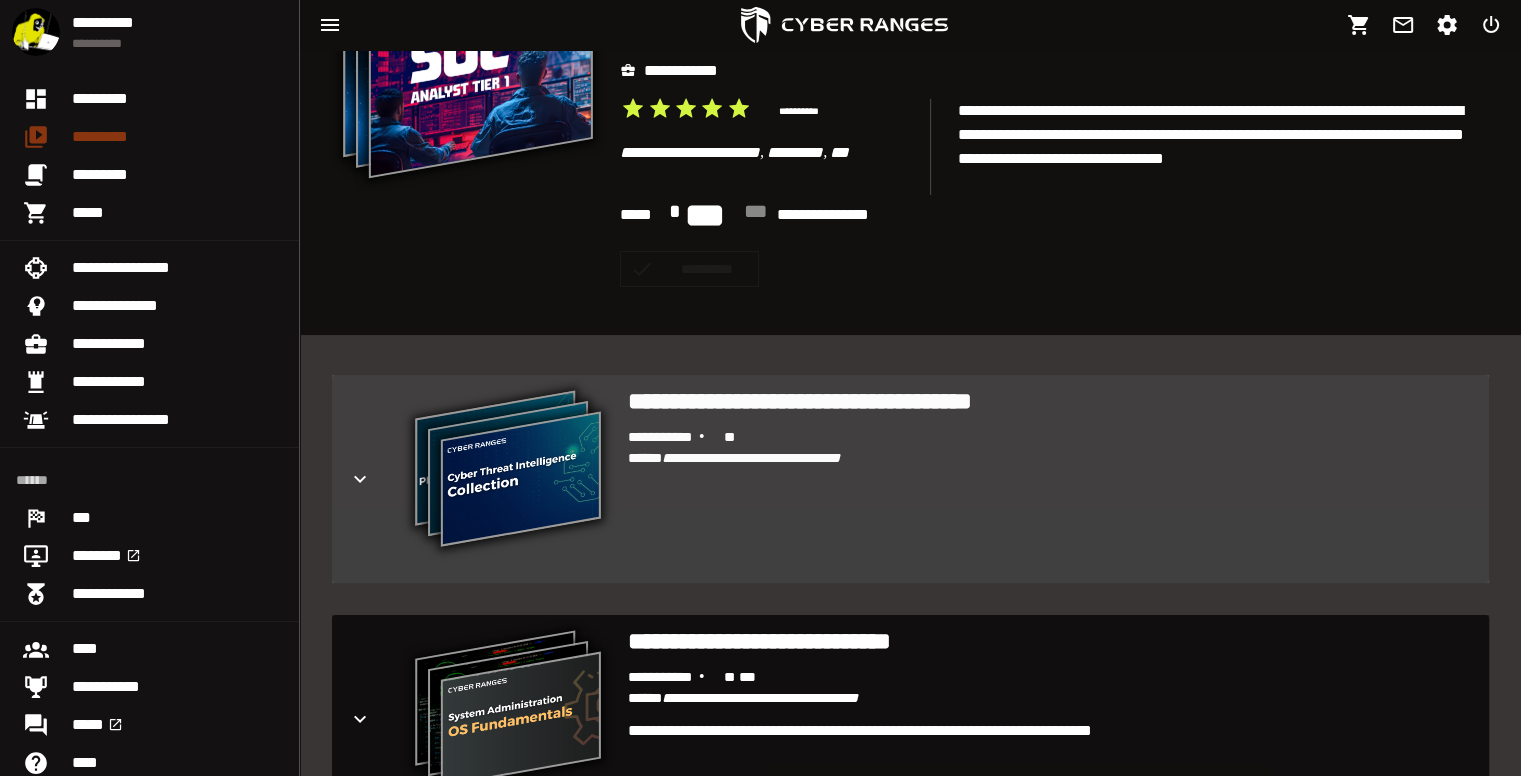 click on "**********" at bounding box center [1050, 497] 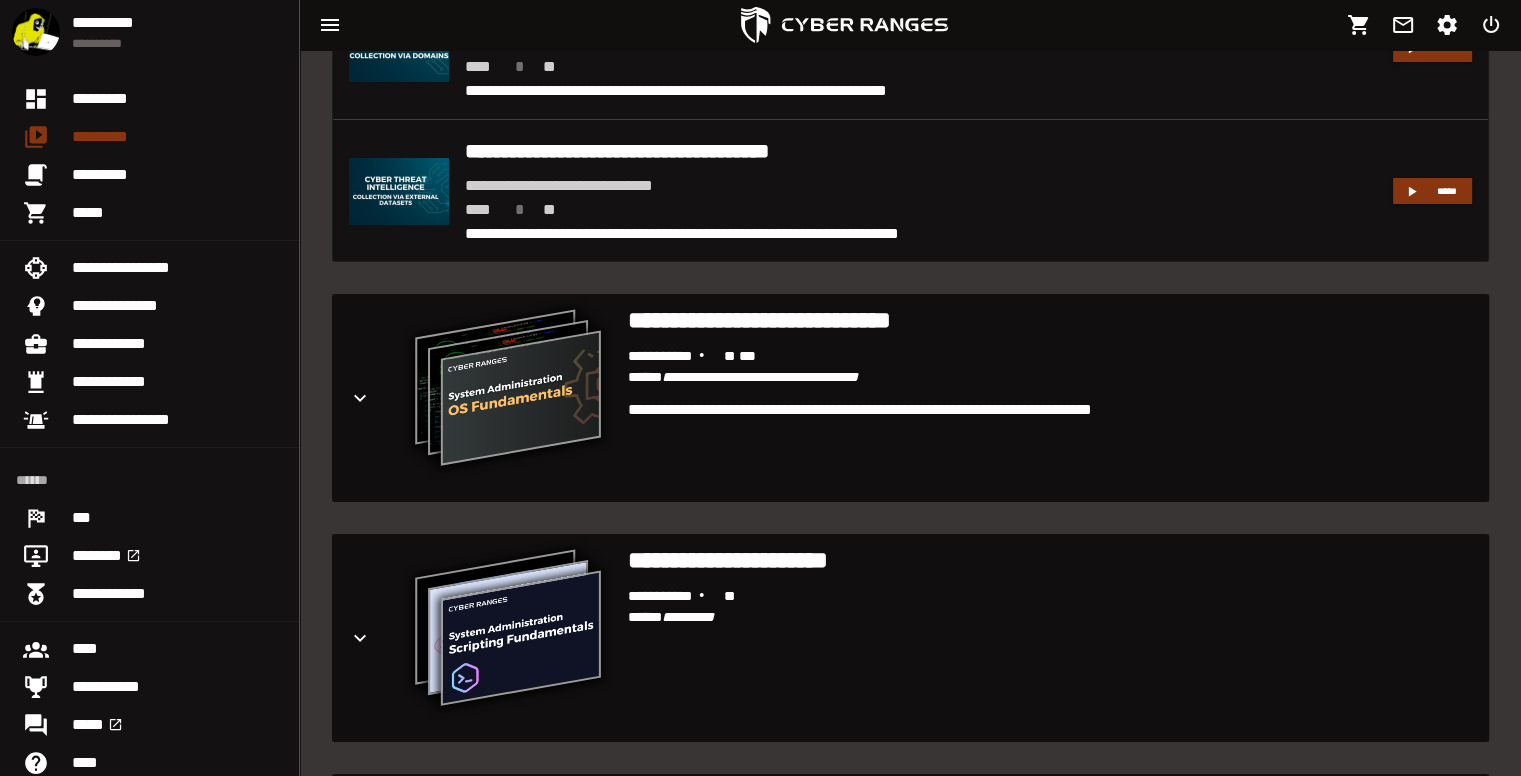 scroll, scrollTop: 1308, scrollLeft: 0, axis: vertical 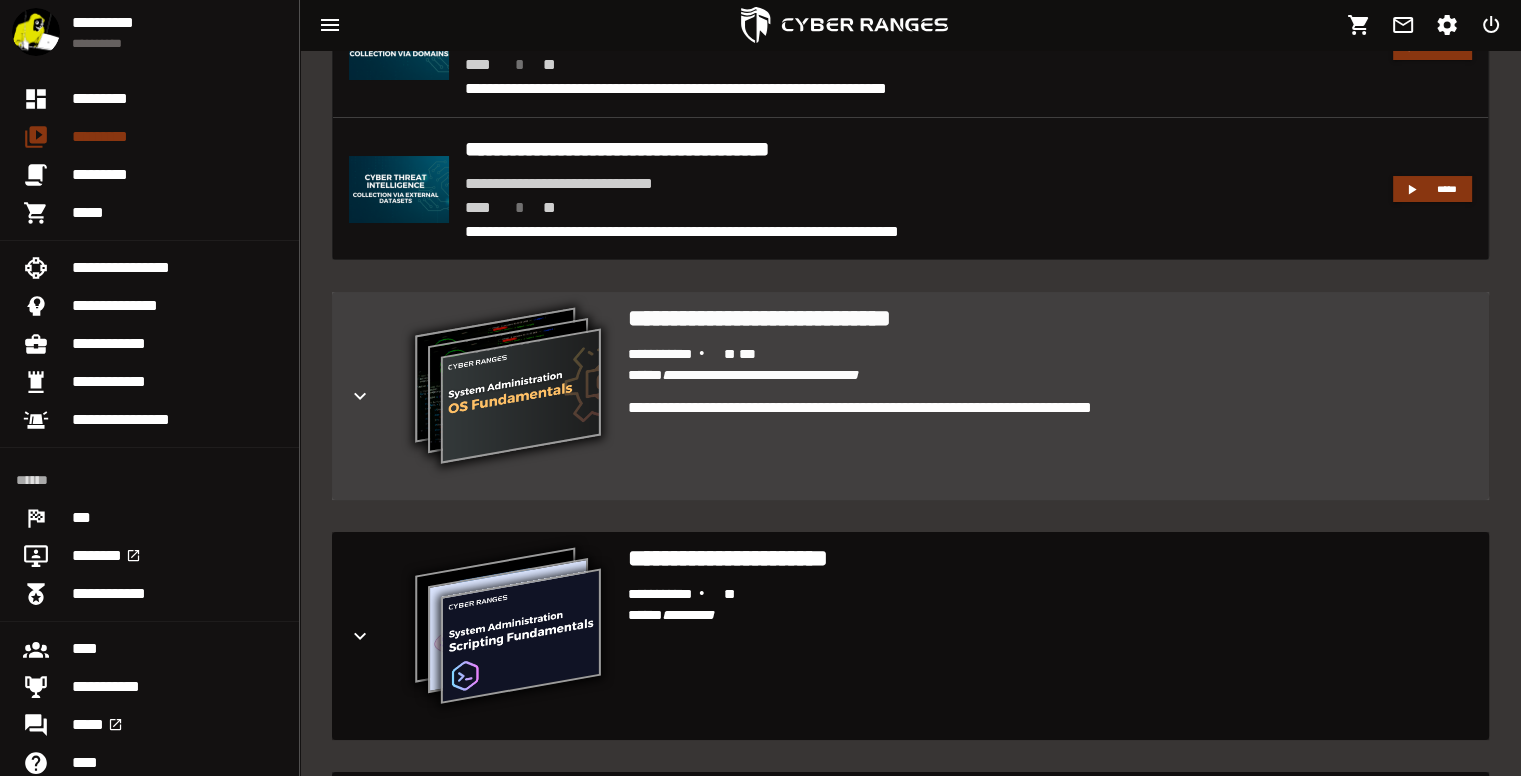 click on "**********" at bounding box center (1050, 444) 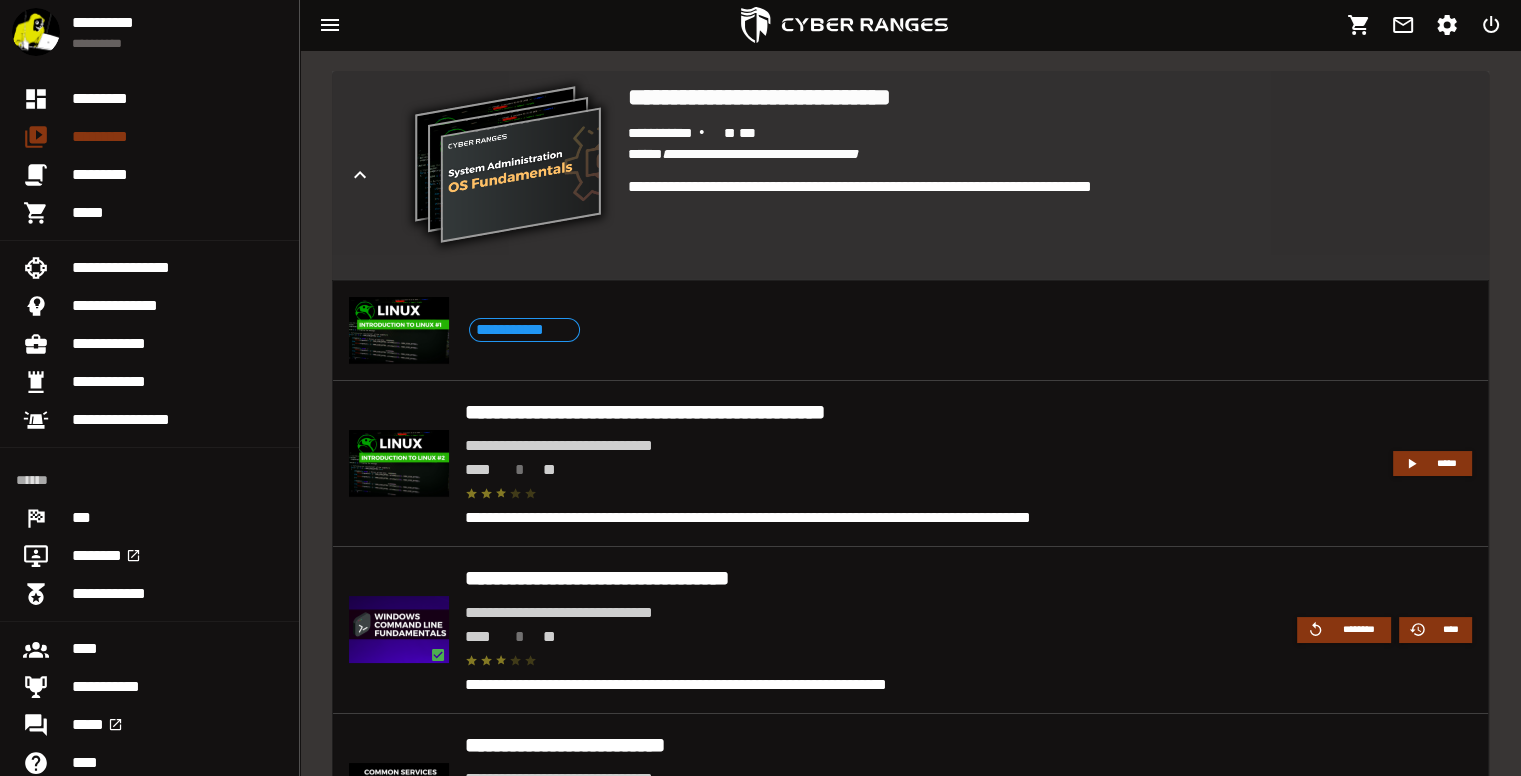 scroll, scrollTop: 1537, scrollLeft: 0, axis: vertical 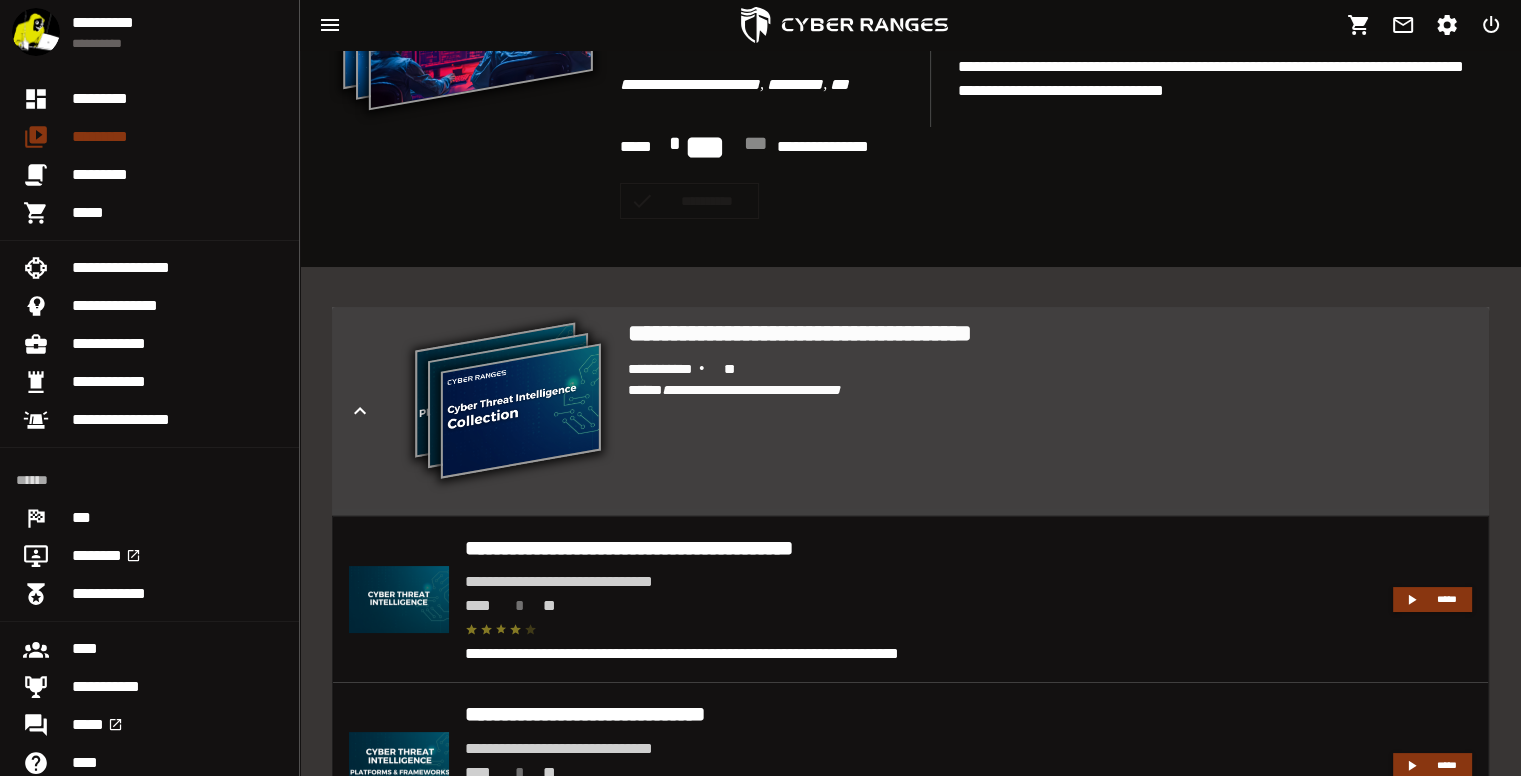 click on "**********" at bounding box center (751, 390) 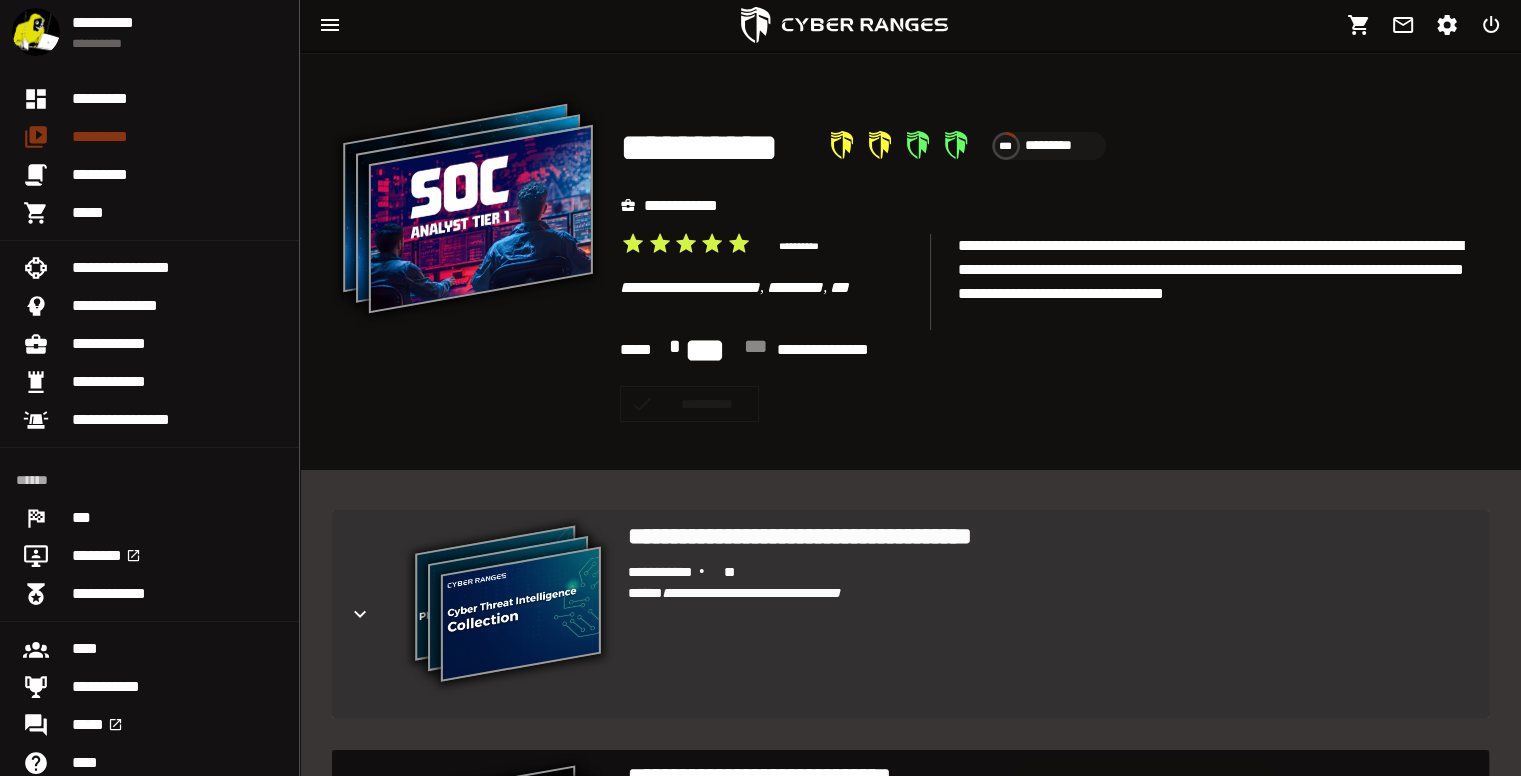 scroll, scrollTop: 0, scrollLeft: 0, axis: both 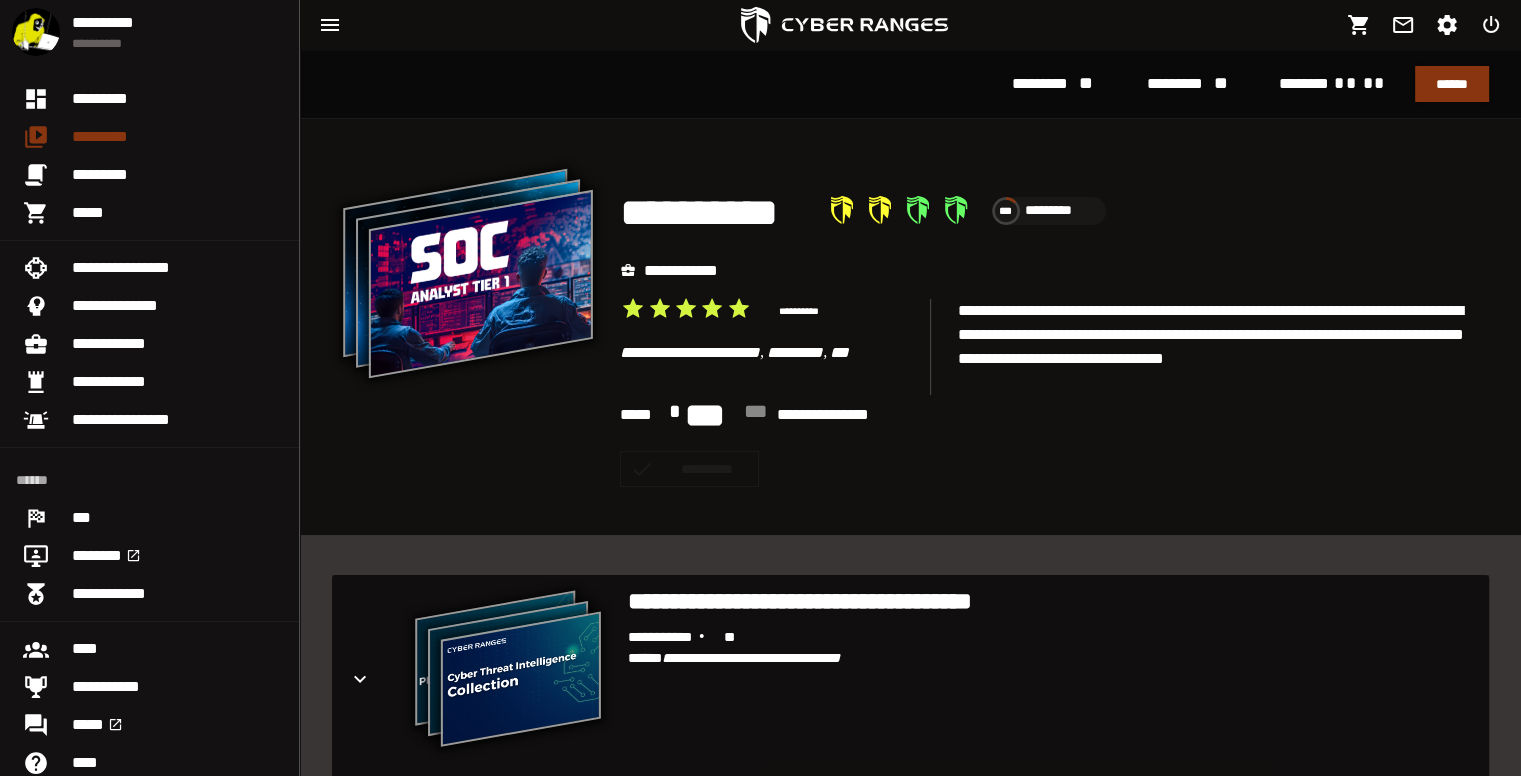 click on "**********" at bounding box center (1054, 273) 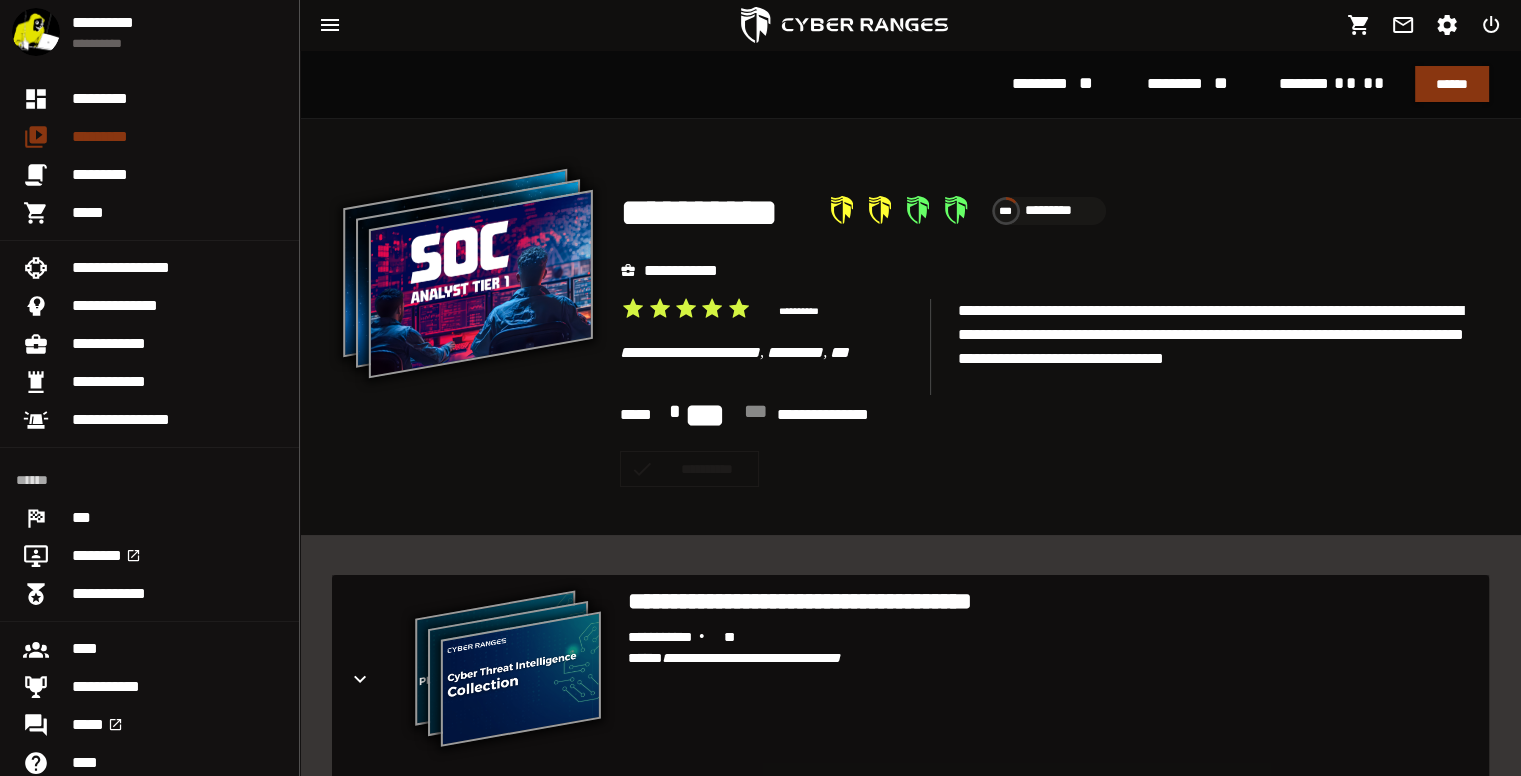 click 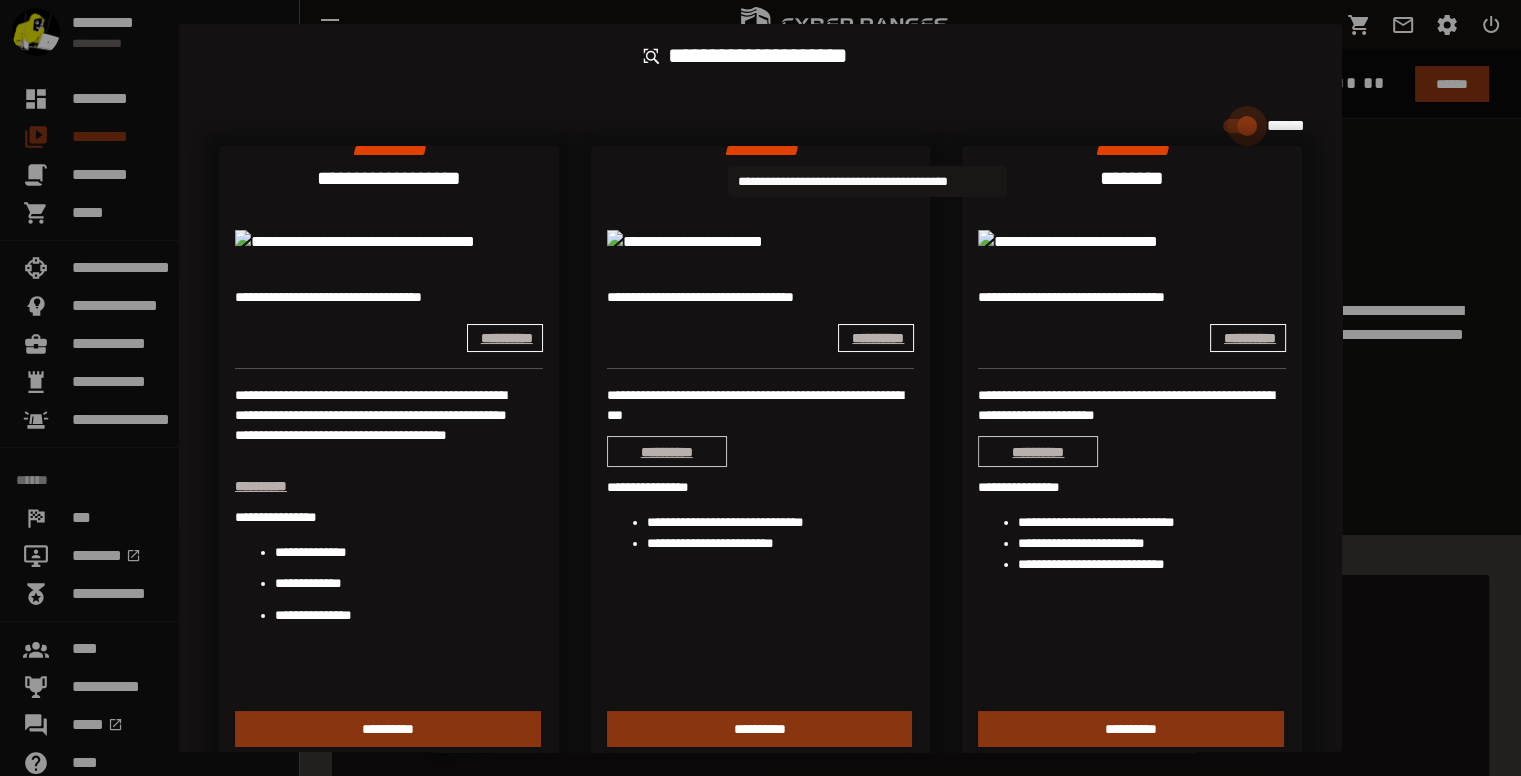 click at bounding box center [760, 388] 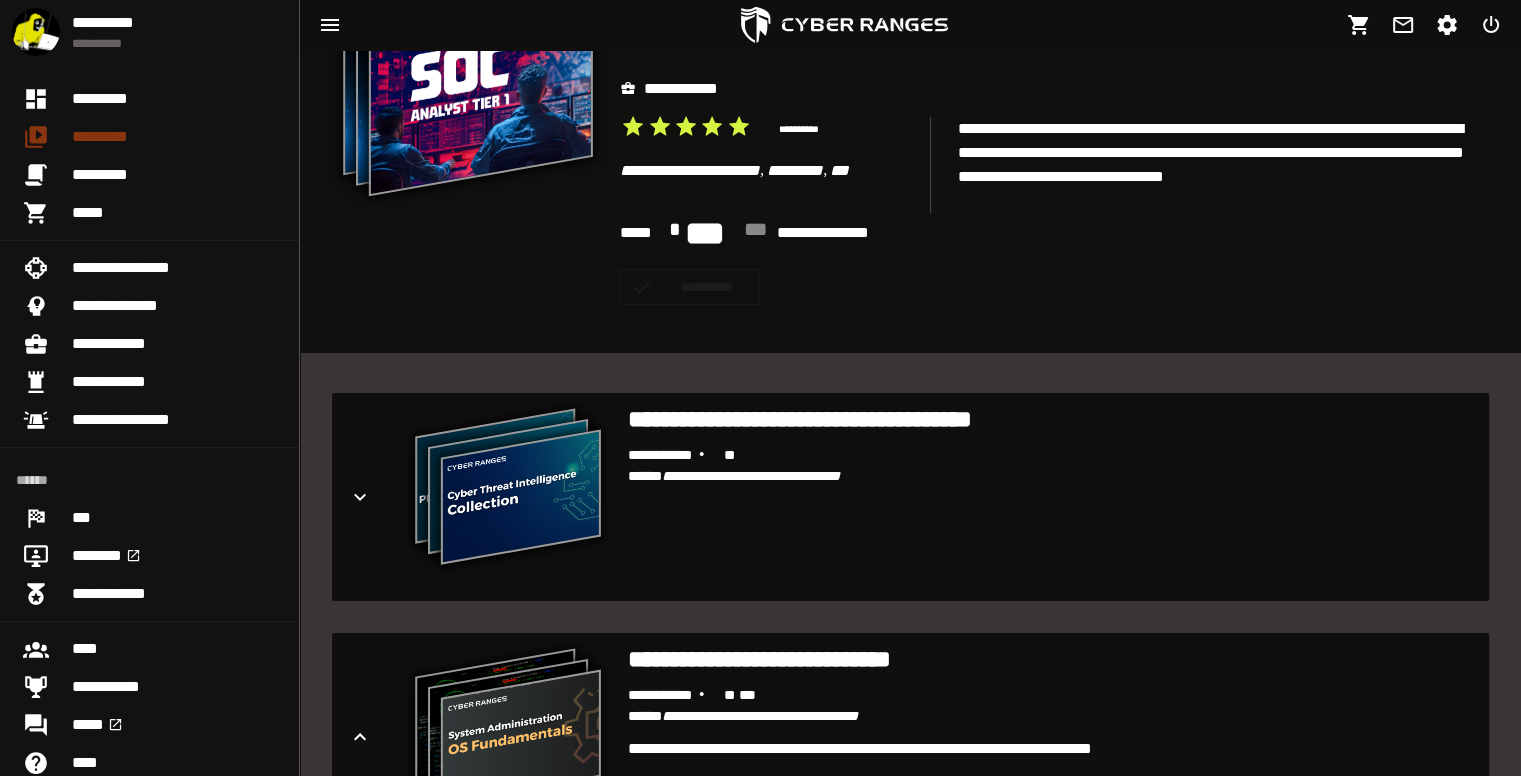 scroll, scrollTop: 184, scrollLeft: 0, axis: vertical 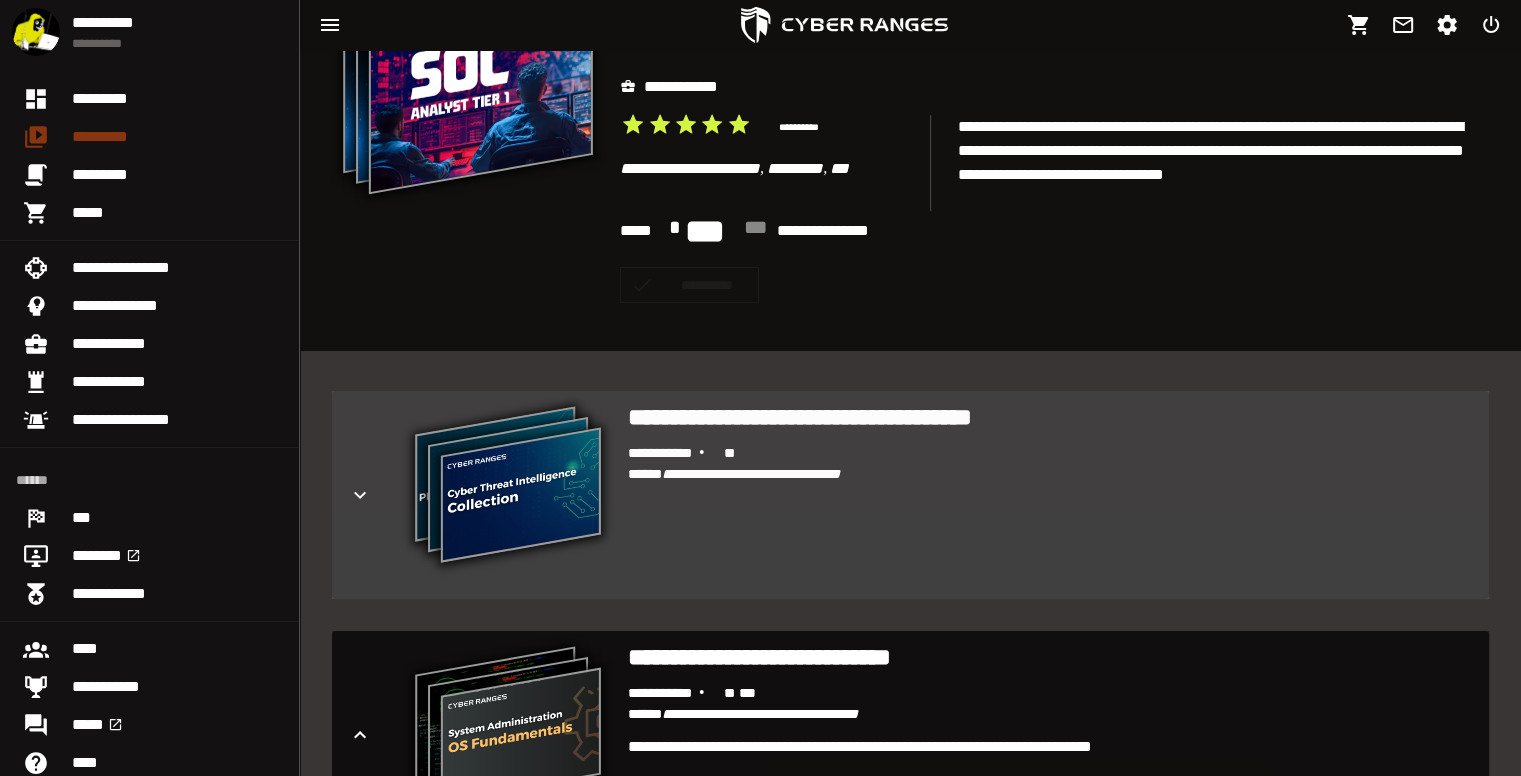 click at bounding box center [376, 495] 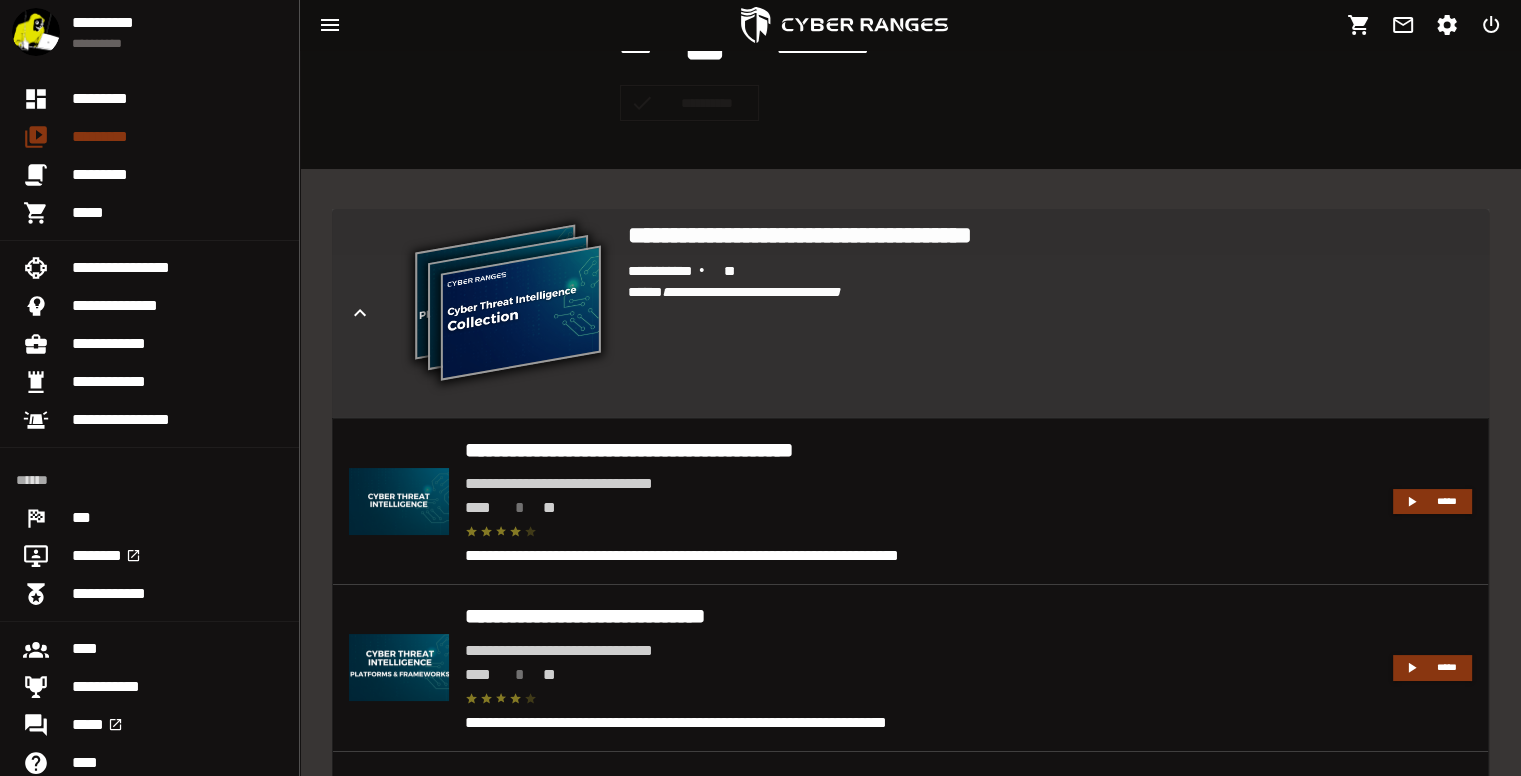 scroll, scrollTop: 371, scrollLeft: 0, axis: vertical 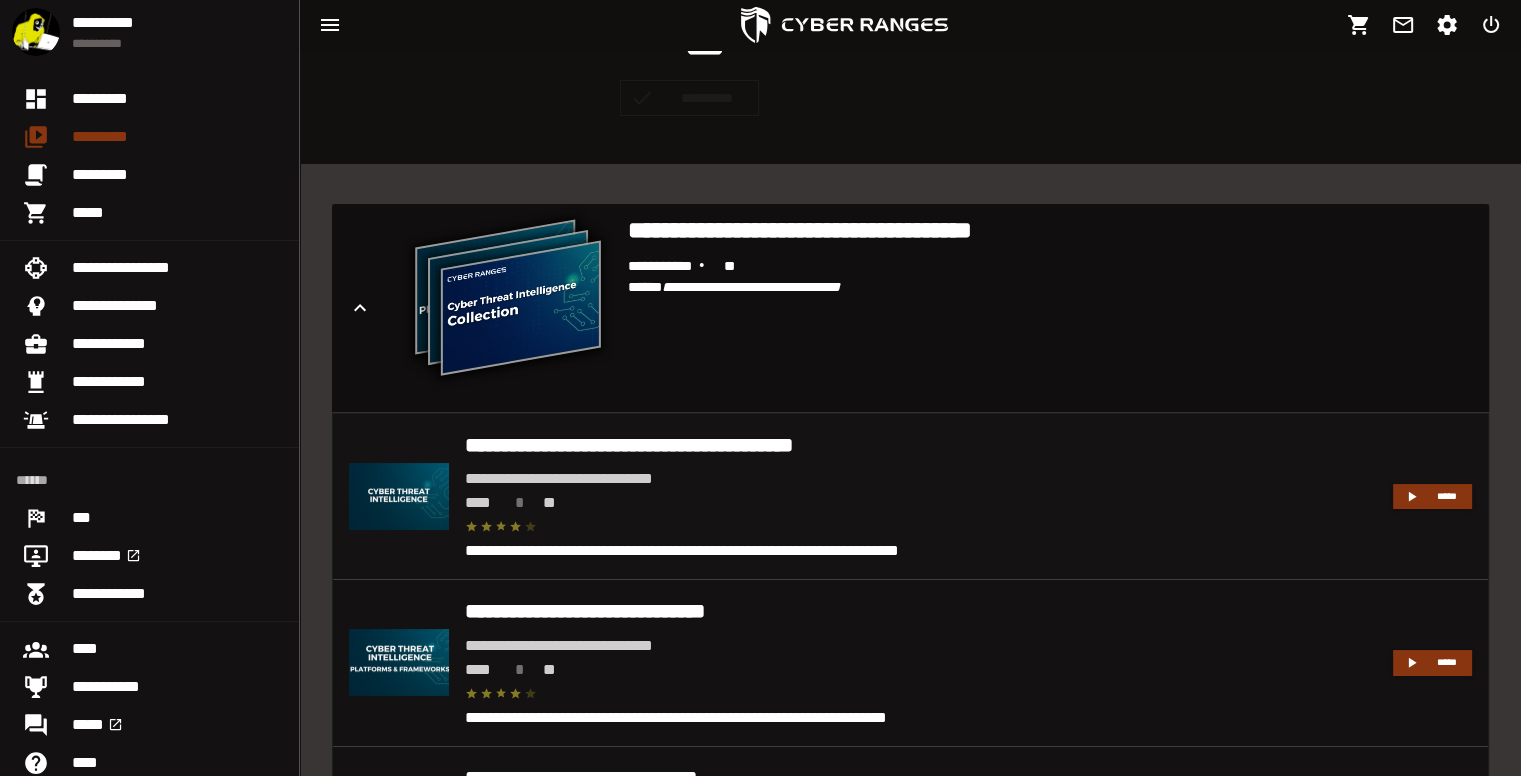 click on "**********" at bounding box center (921, 445) 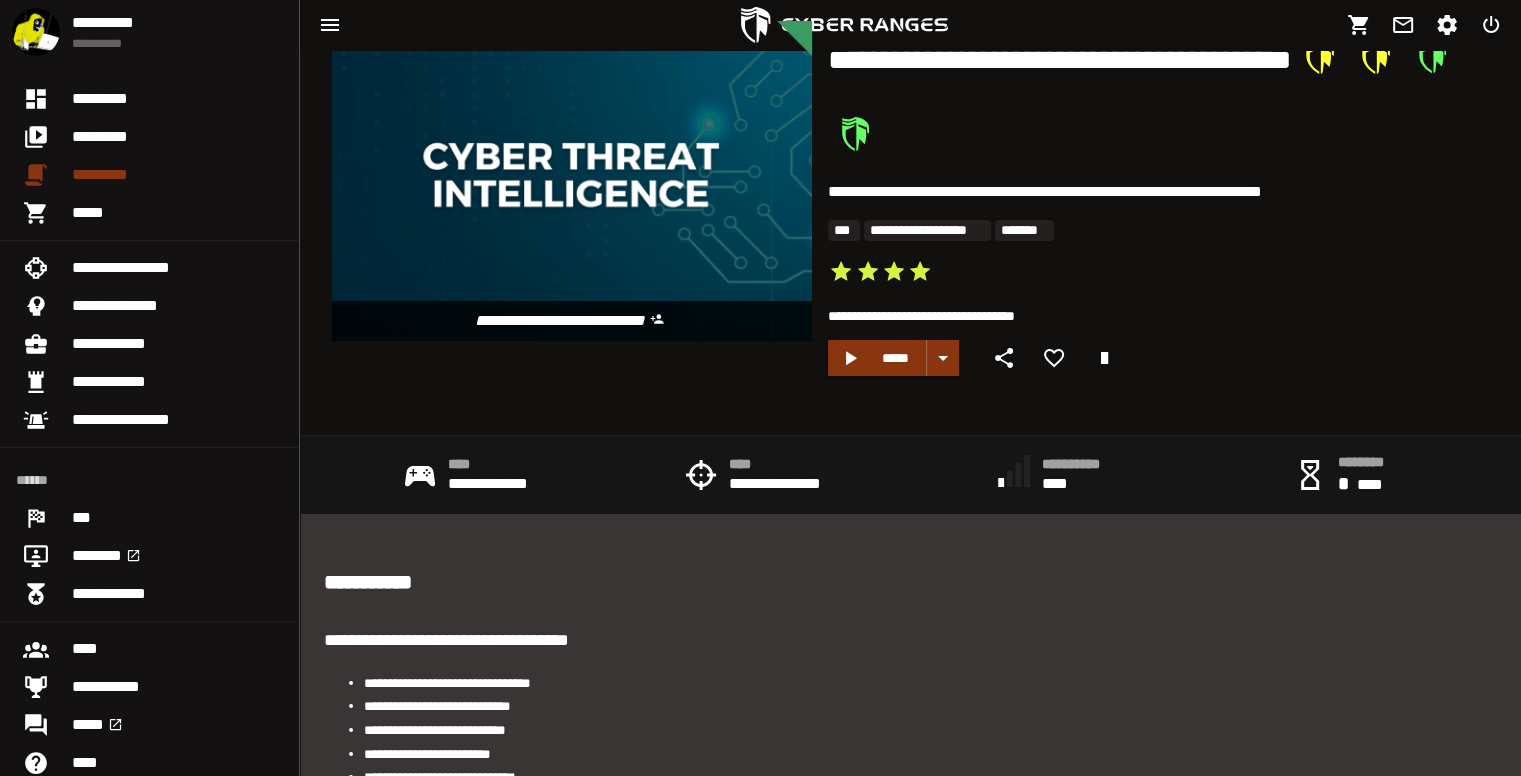 scroll, scrollTop: 57, scrollLeft: 0, axis: vertical 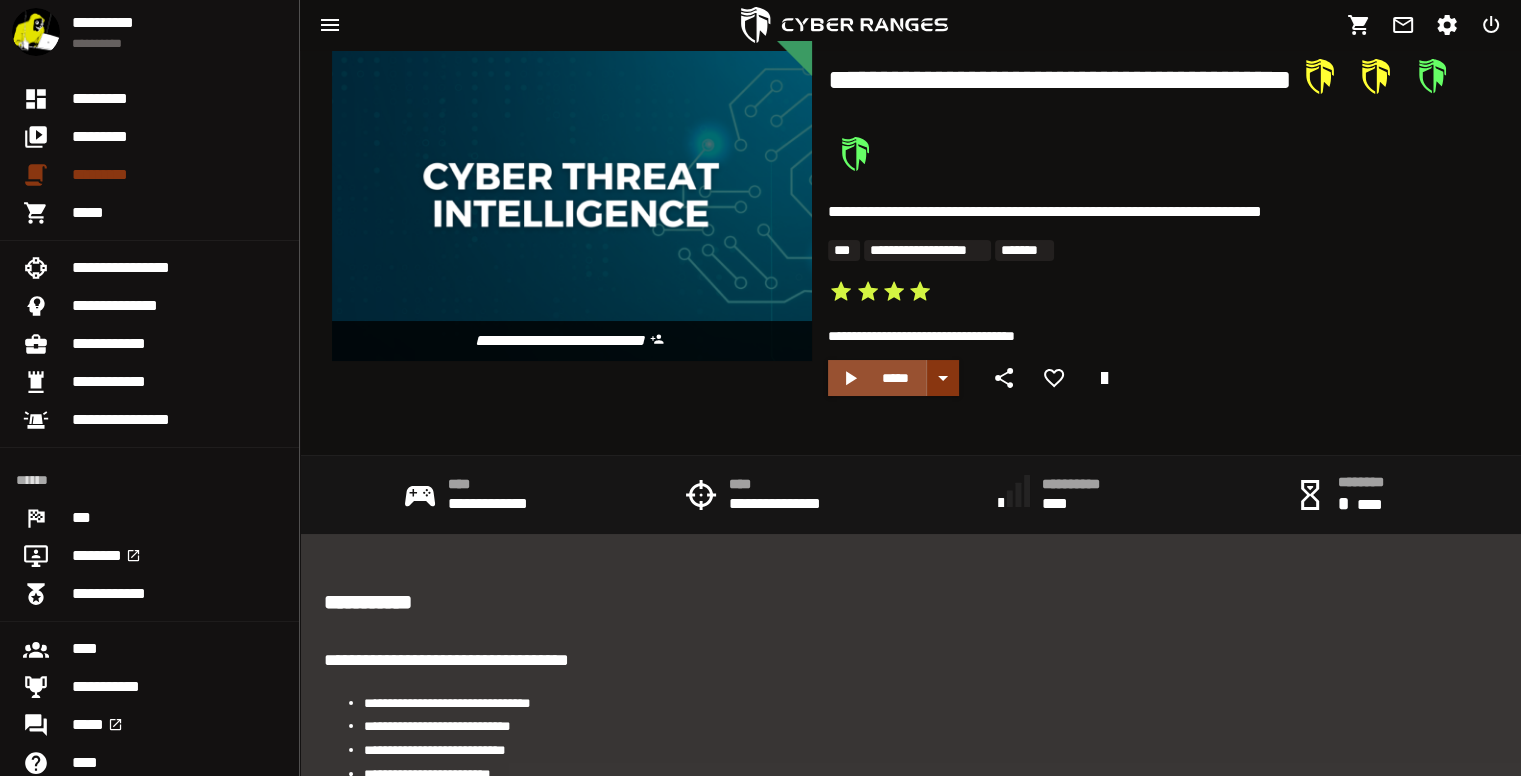 click on "*****" at bounding box center (877, 378) 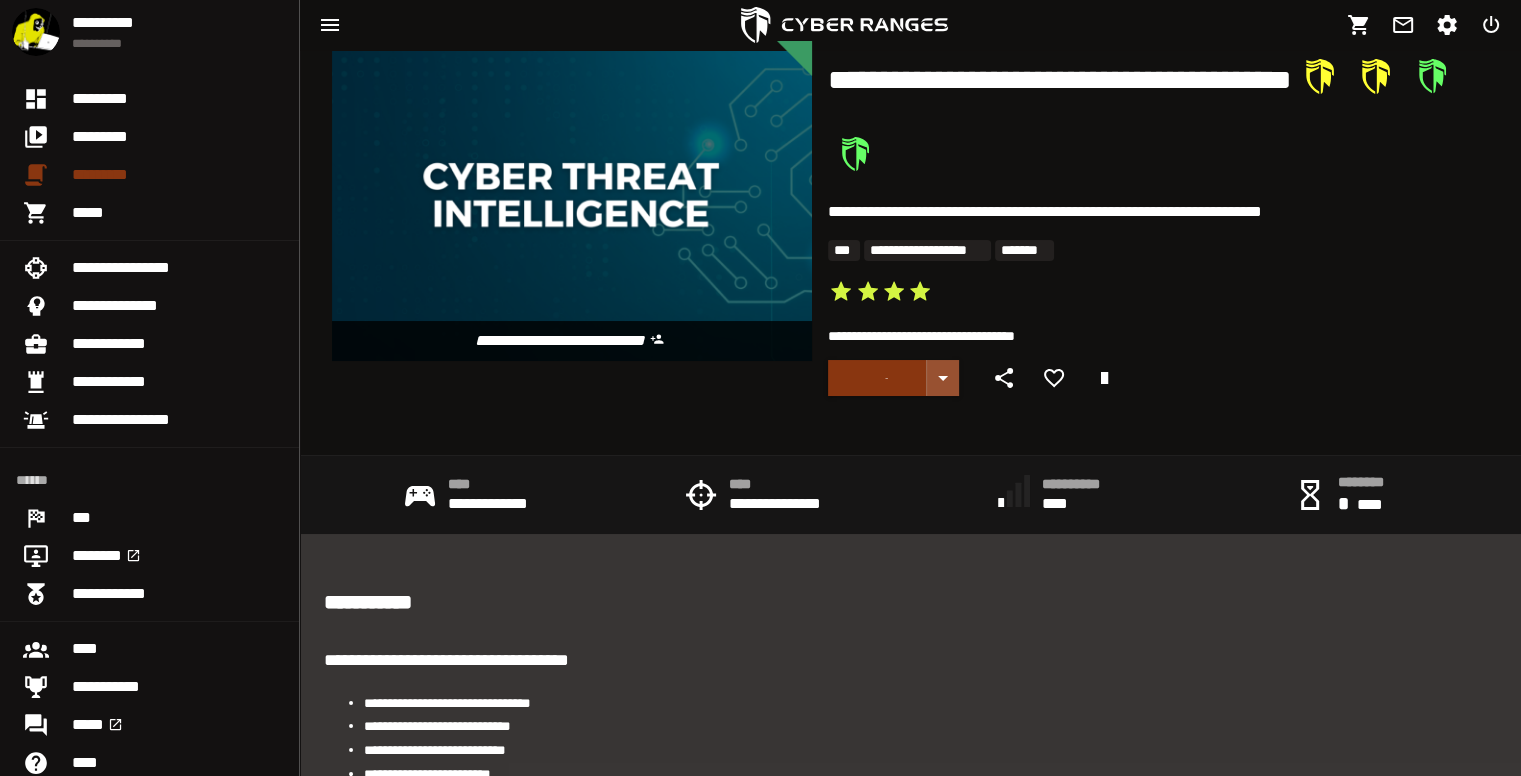 click at bounding box center (943, 378) 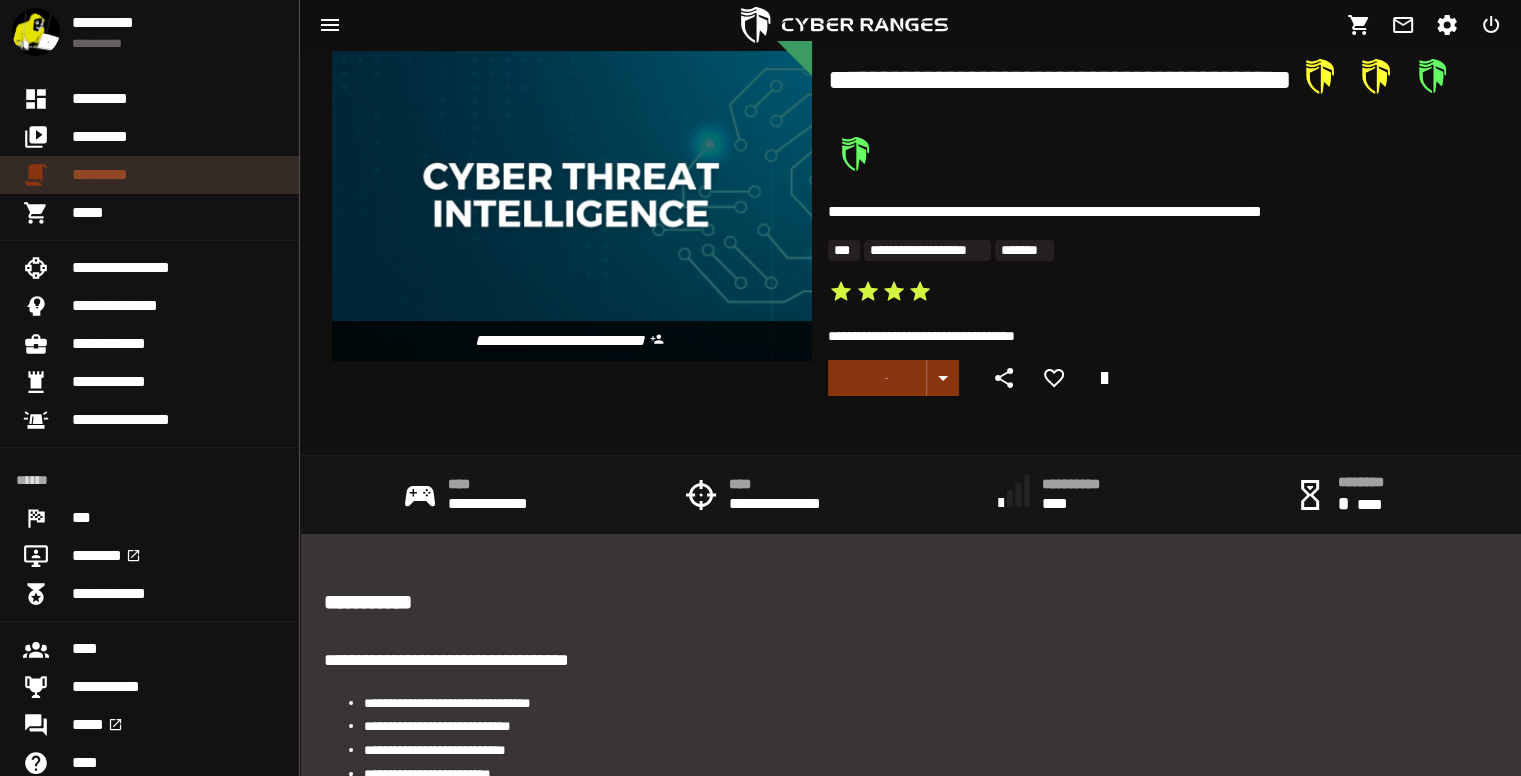 click on "*********" at bounding box center (177, 175) 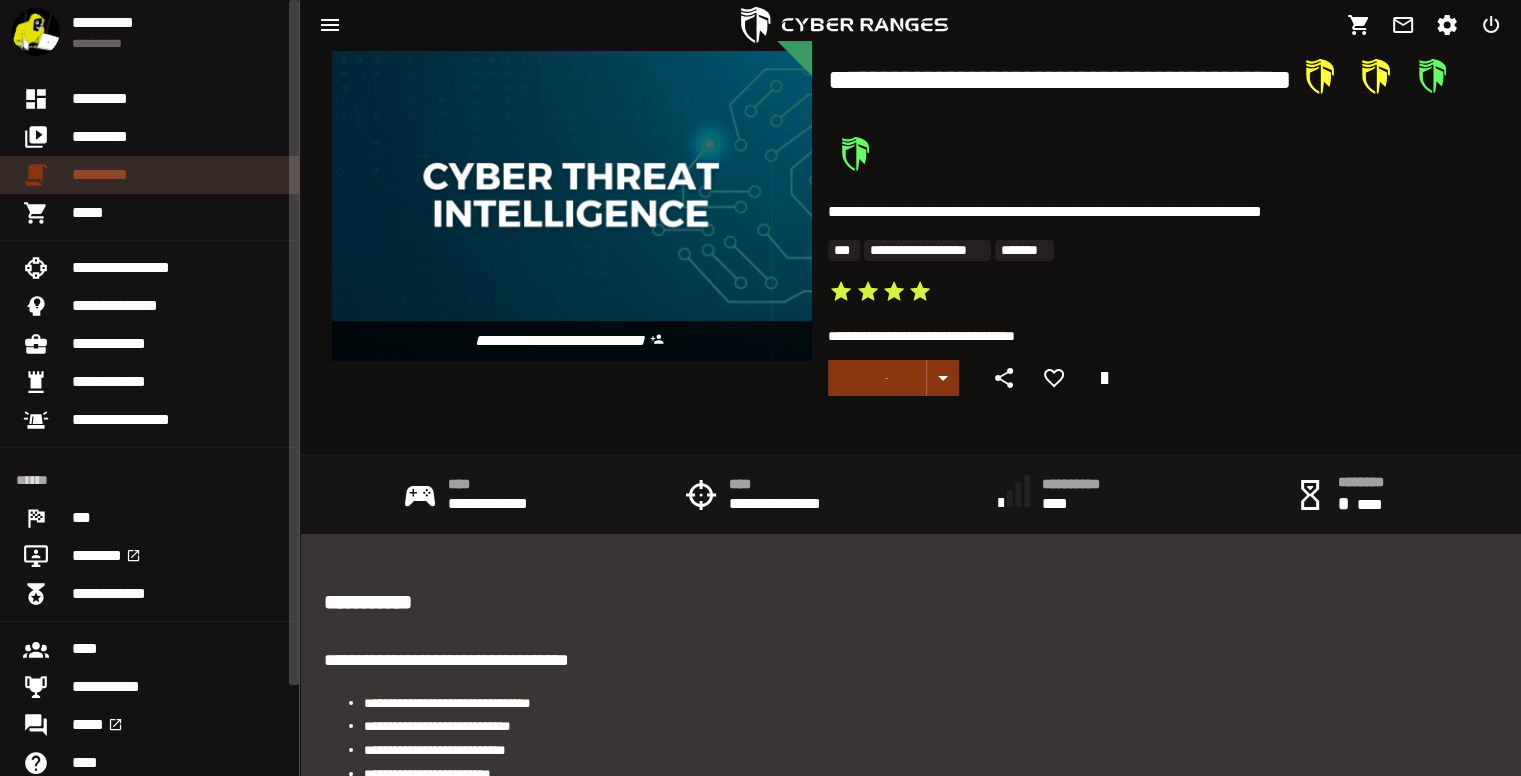 click at bounding box center [44, 175] 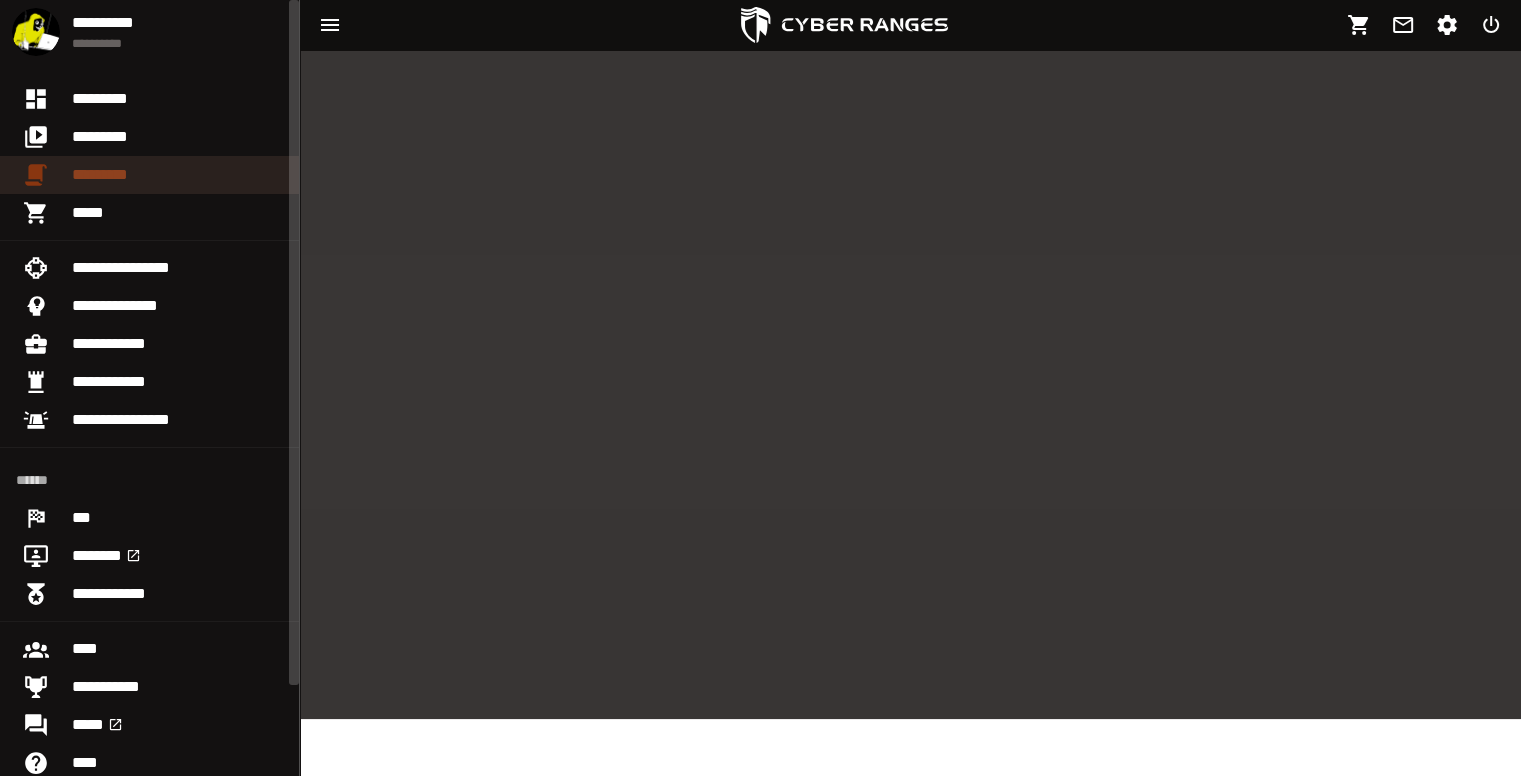 scroll, scrollTop: 0, scrollLeft: 0, axis: both 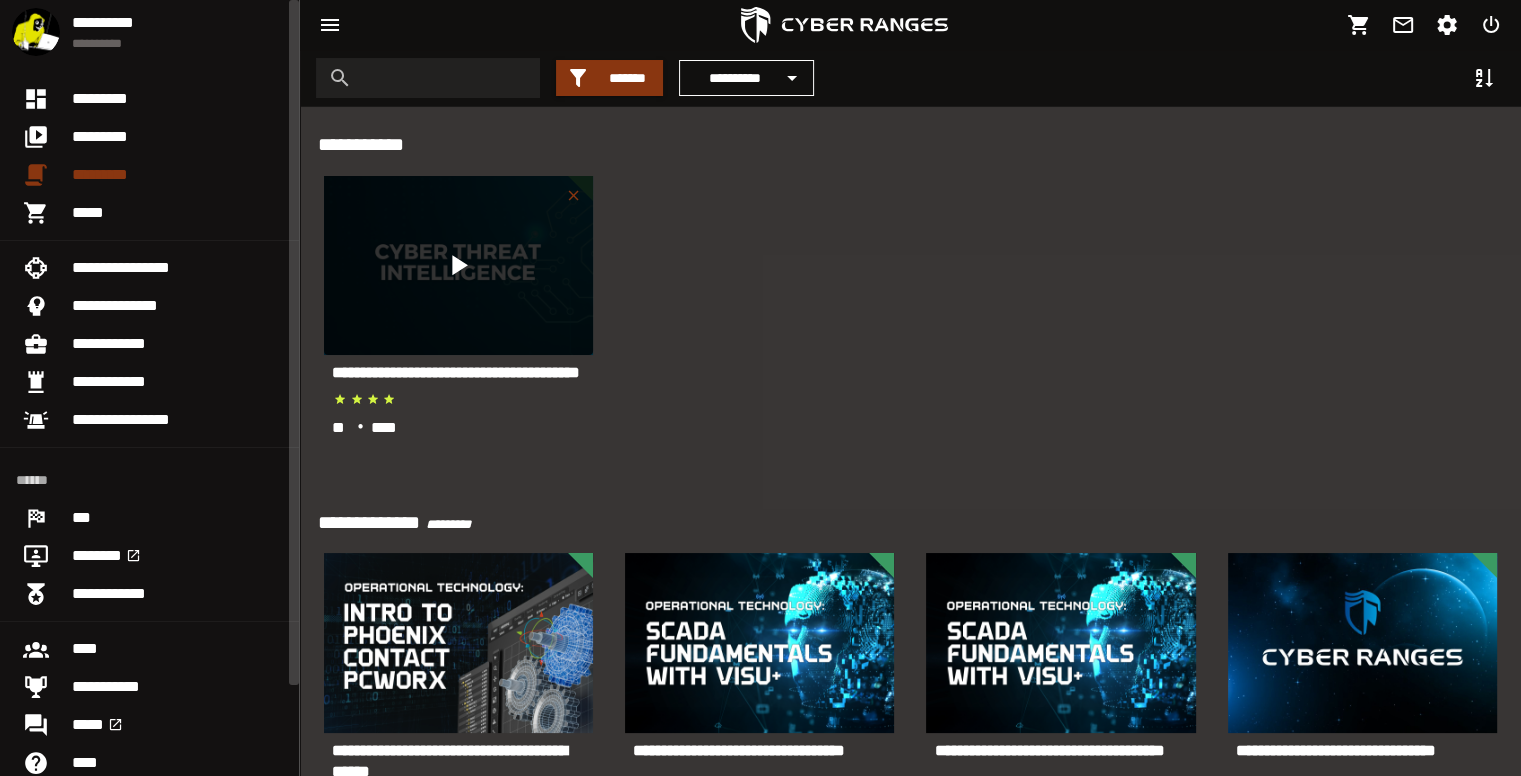 click 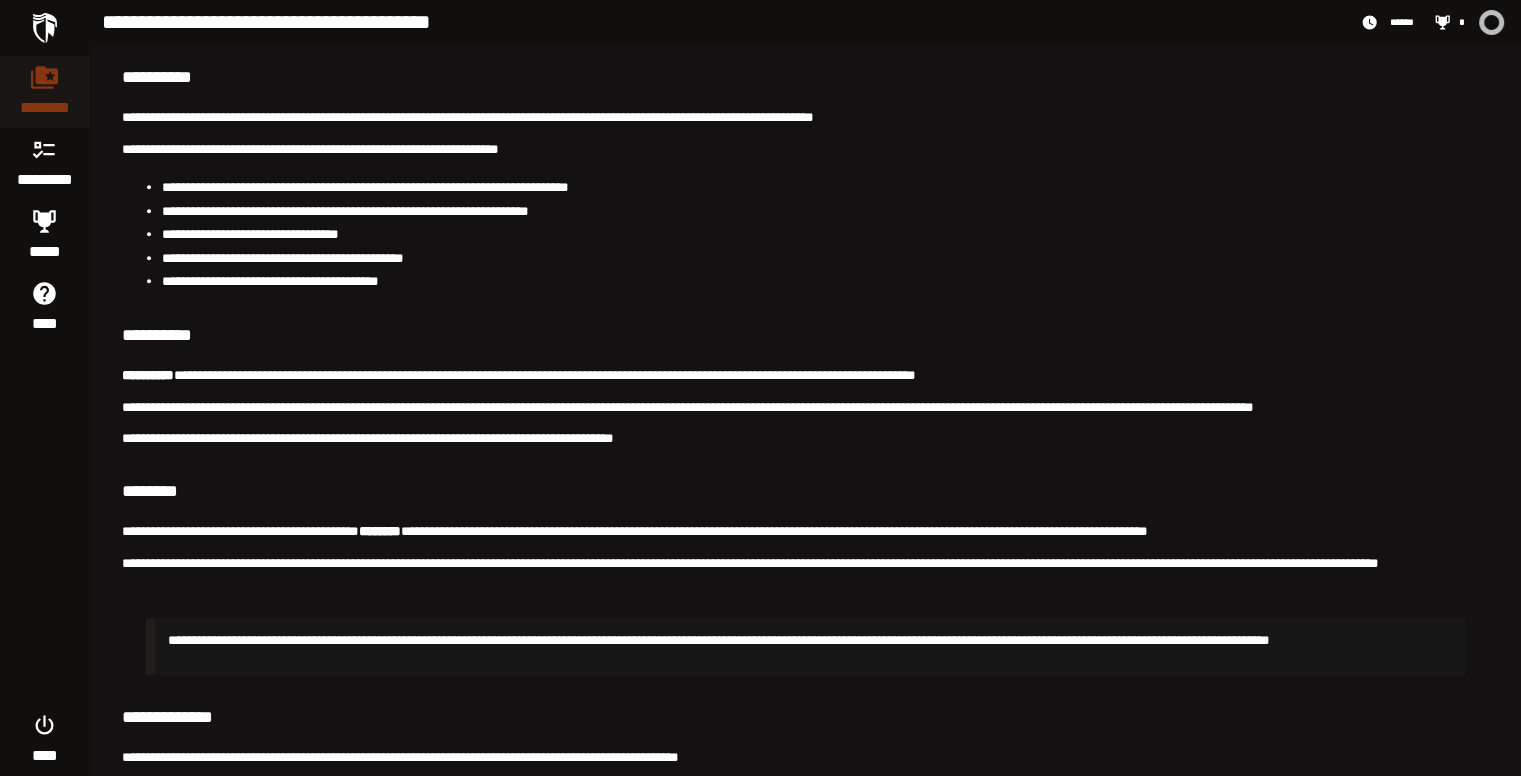 scroll, scrollTop: 1376, scrollLeft: 0, axis: vertical 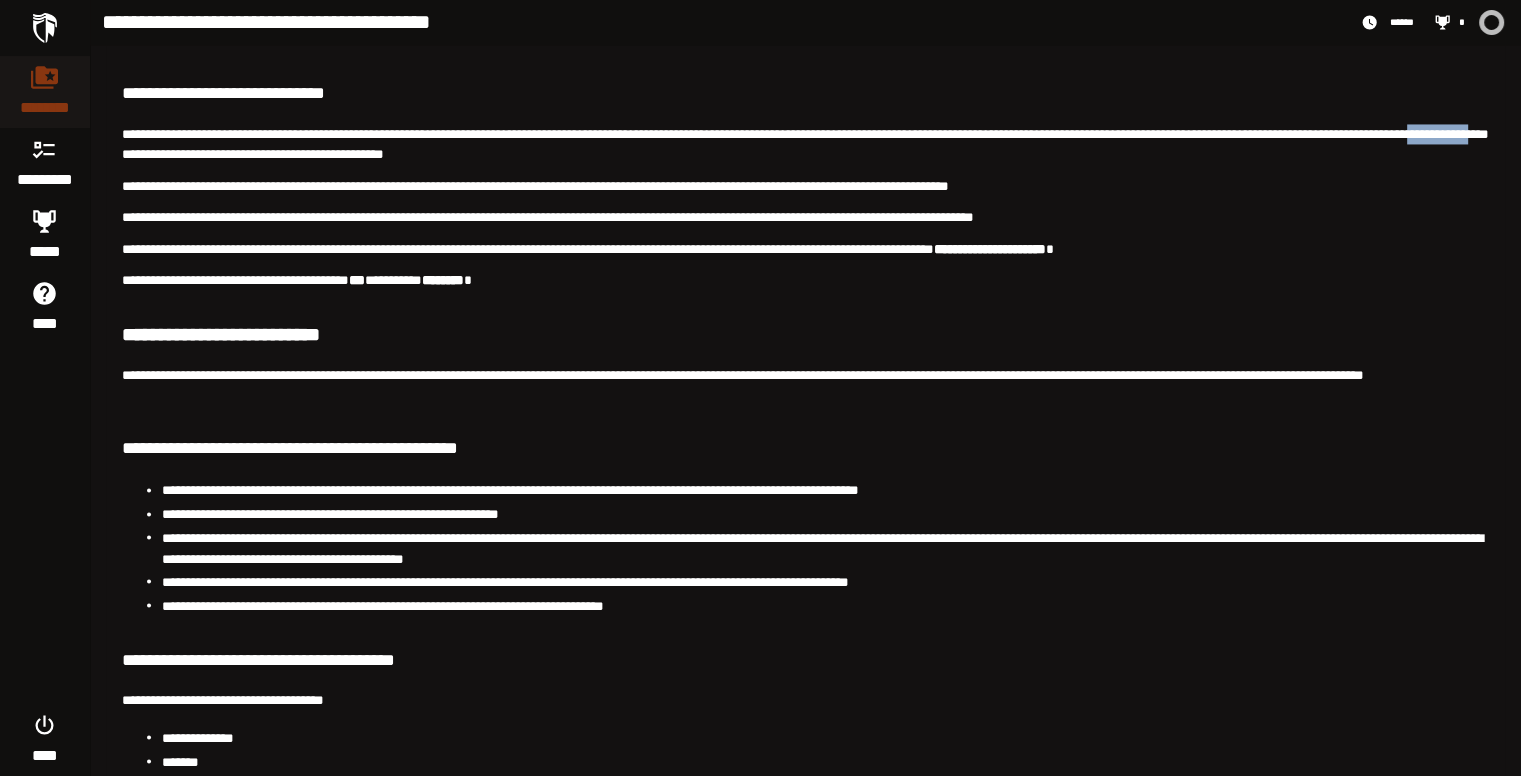 drag, startPoint x: 245, startPoint y: 353, endPoint x: 312, endPoint y: 358, distance: 67.18631 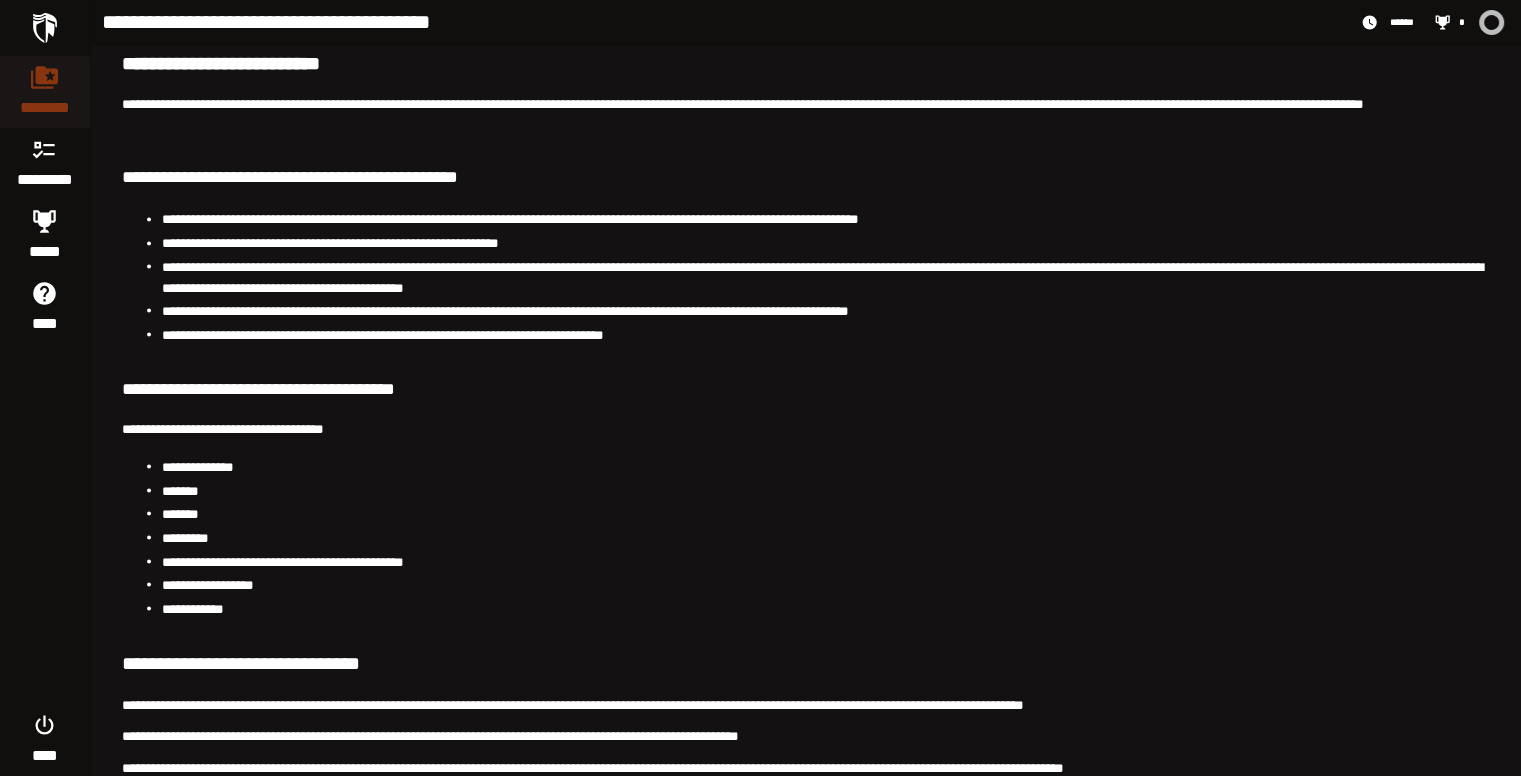 scroll, scrollTop: 3547, scrollLeft: 0, axis: vertical 